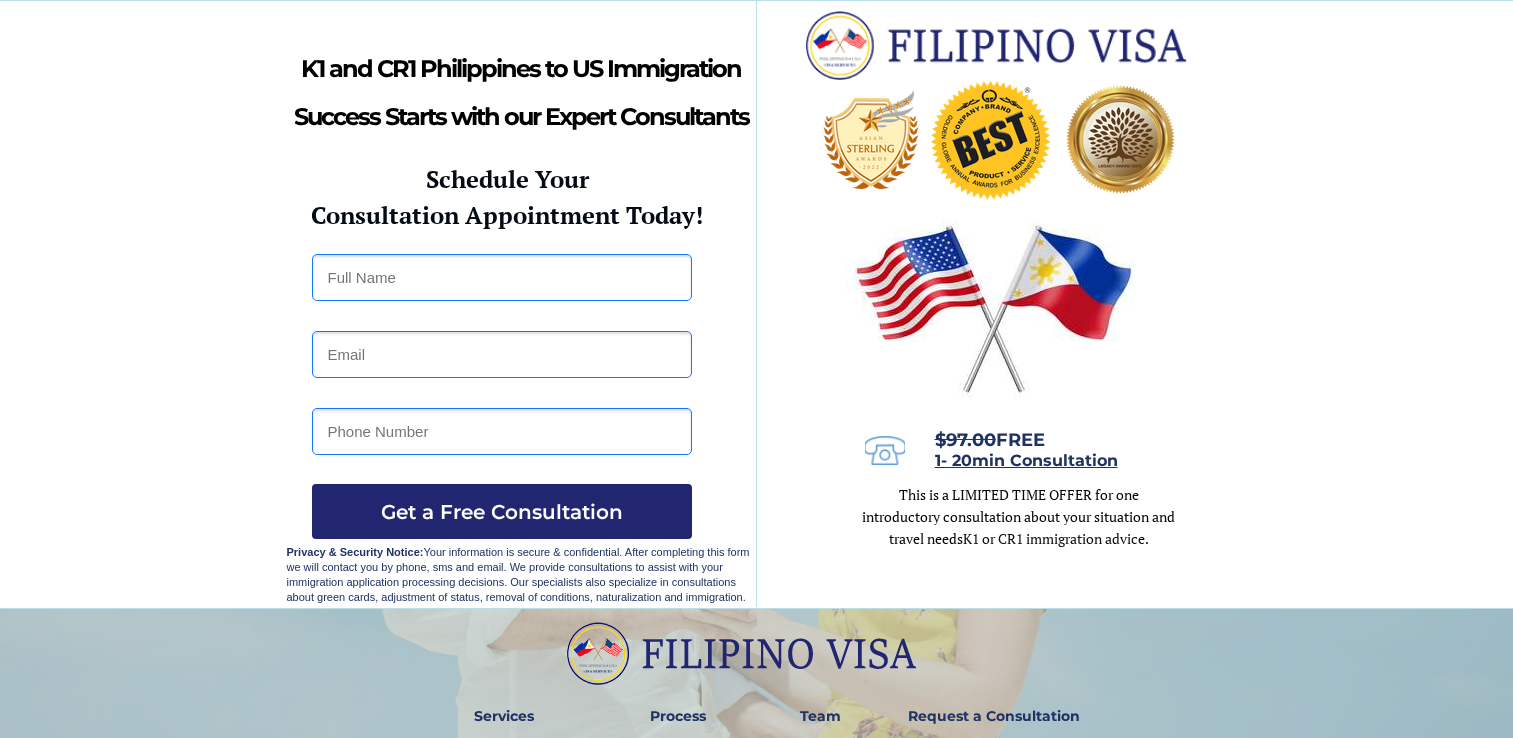 scroll, scrollTop: 0, scrollLeft: 0, axis: both 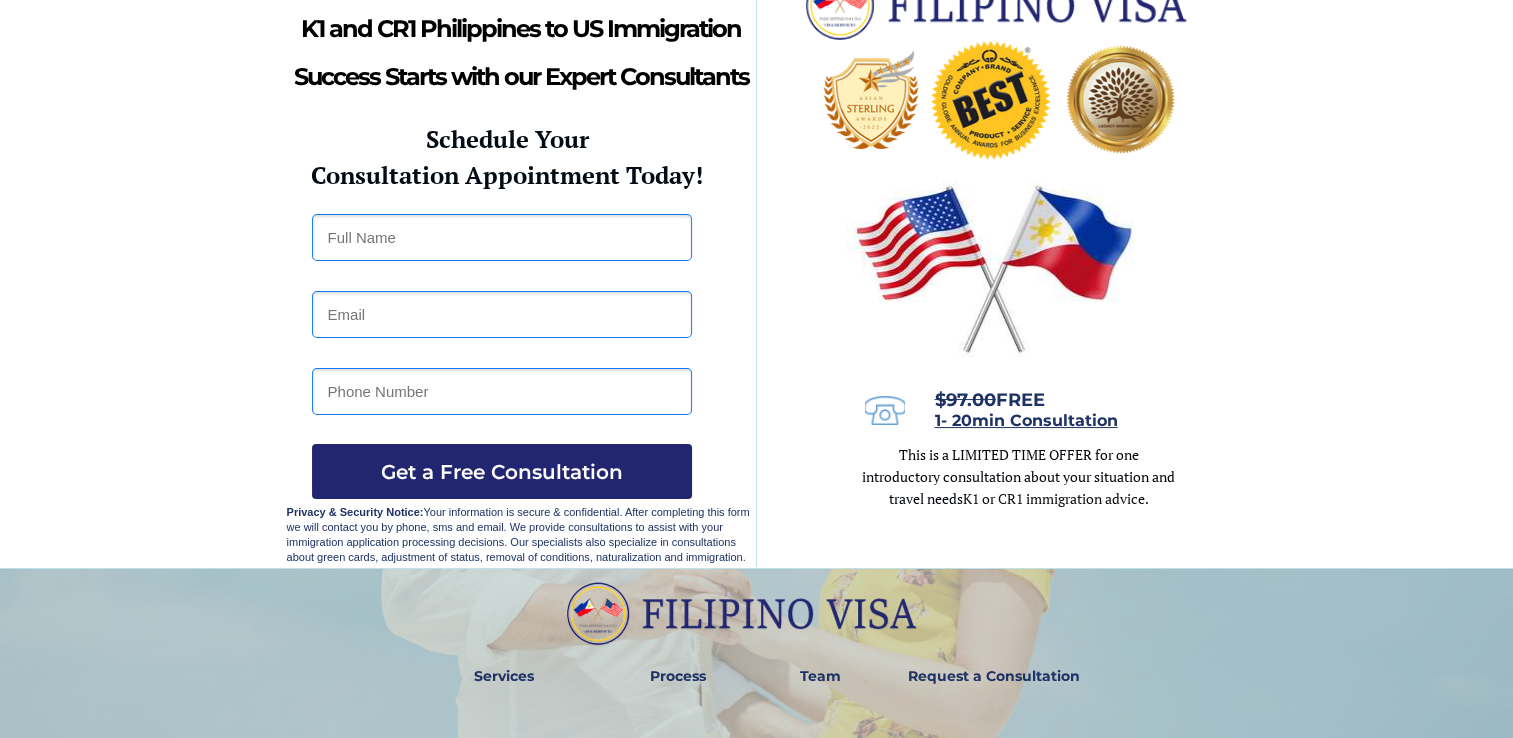 click at bounding box center [502, 237] 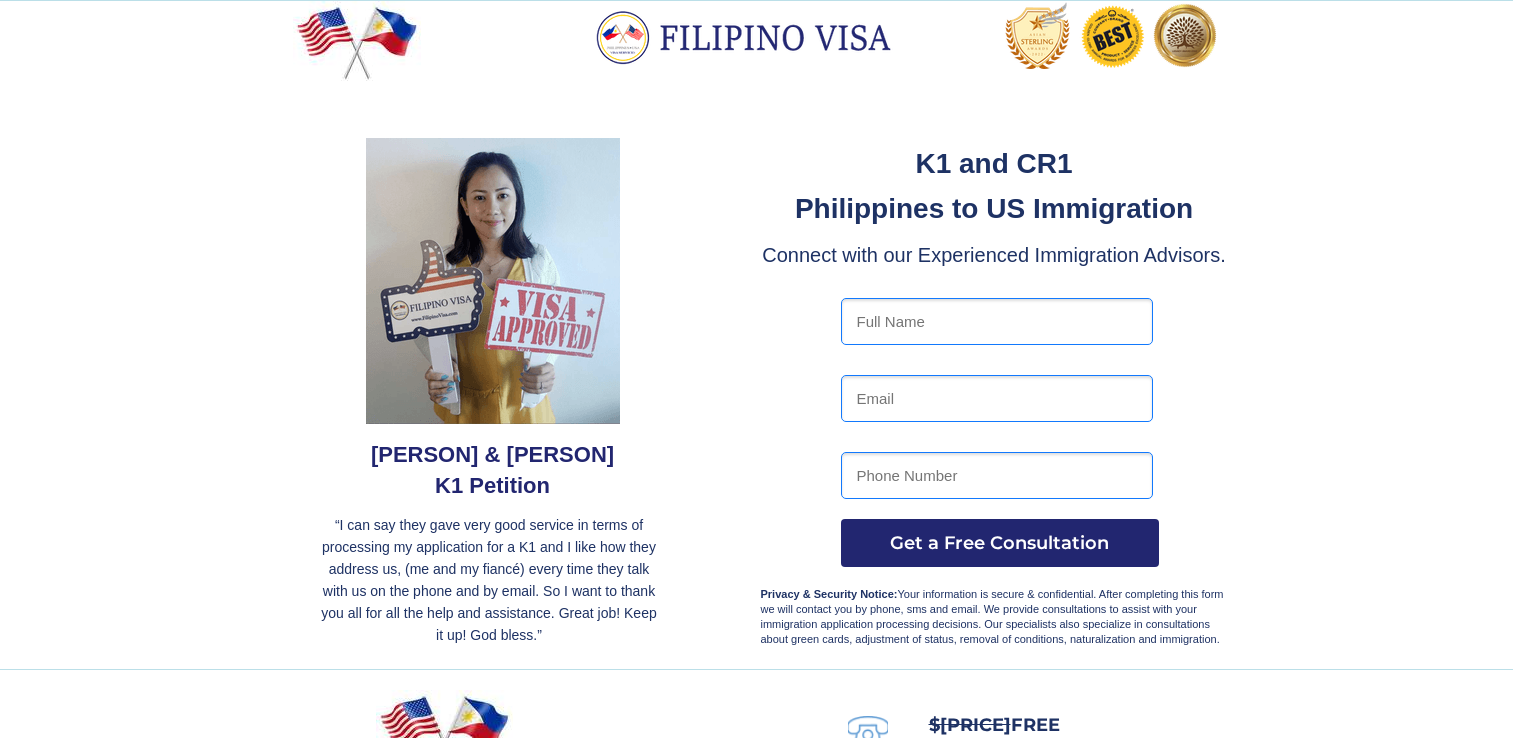 scroll, scrollTop: 0, scrollLeft: 0, axis: both 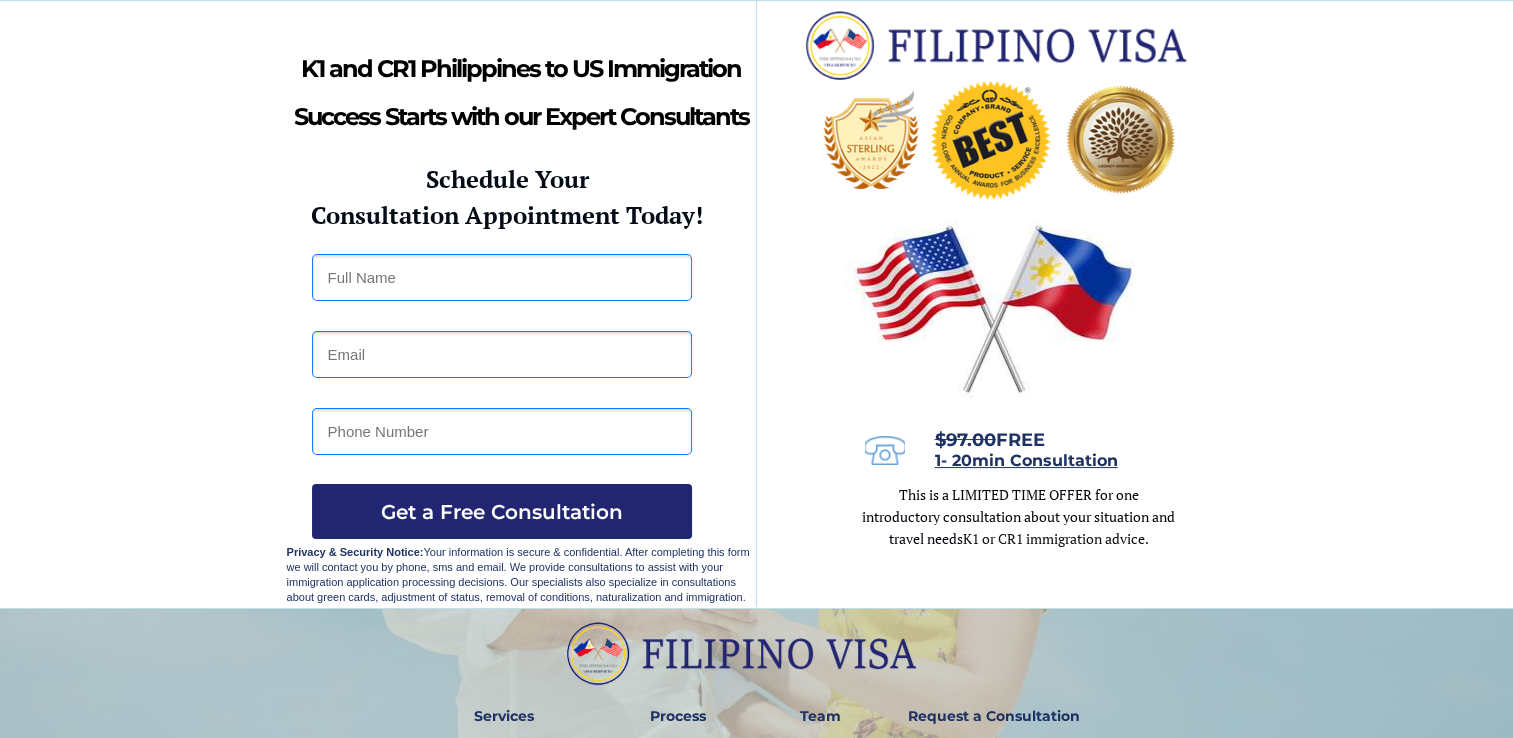 click at bounding box center (502, 277) 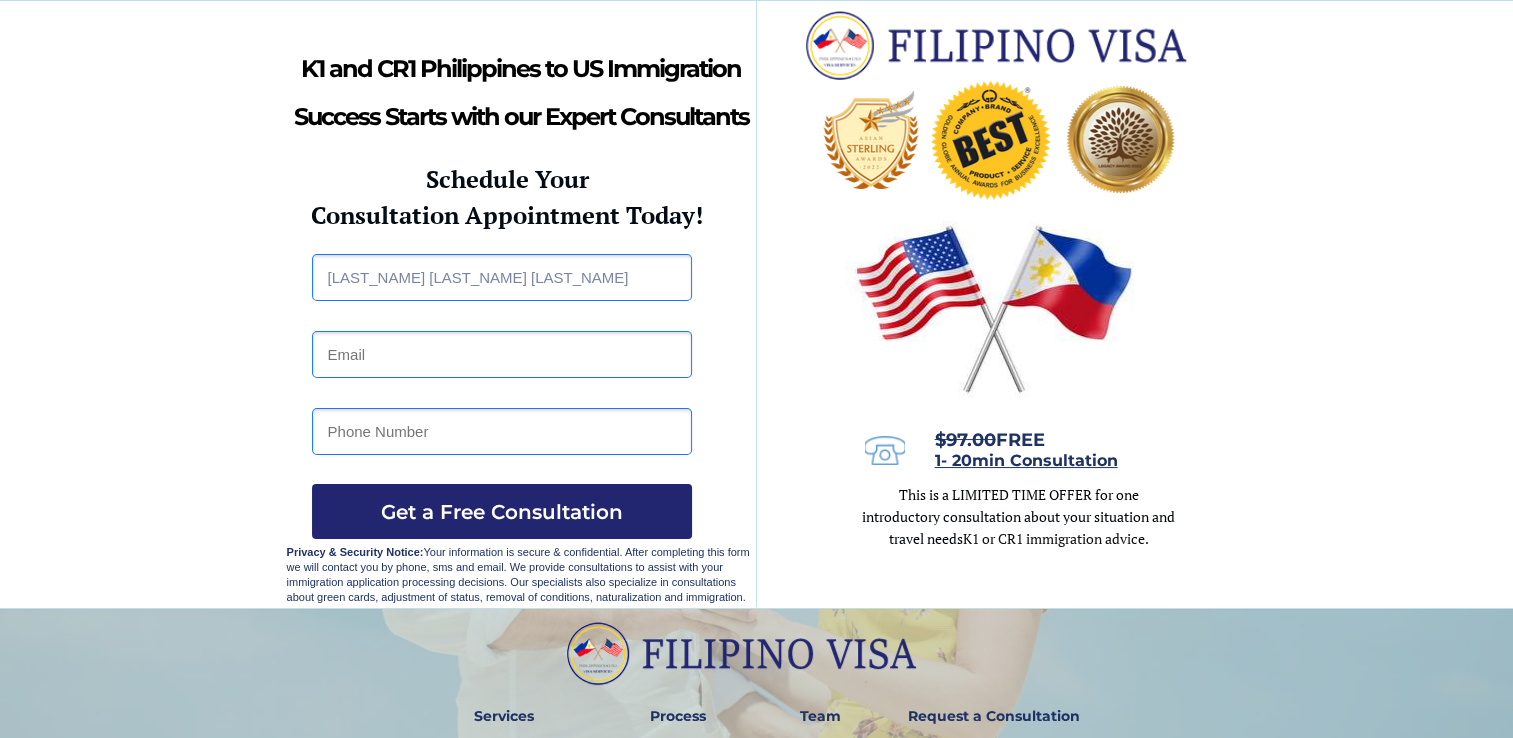 type on "dpdm151@gmail.com" 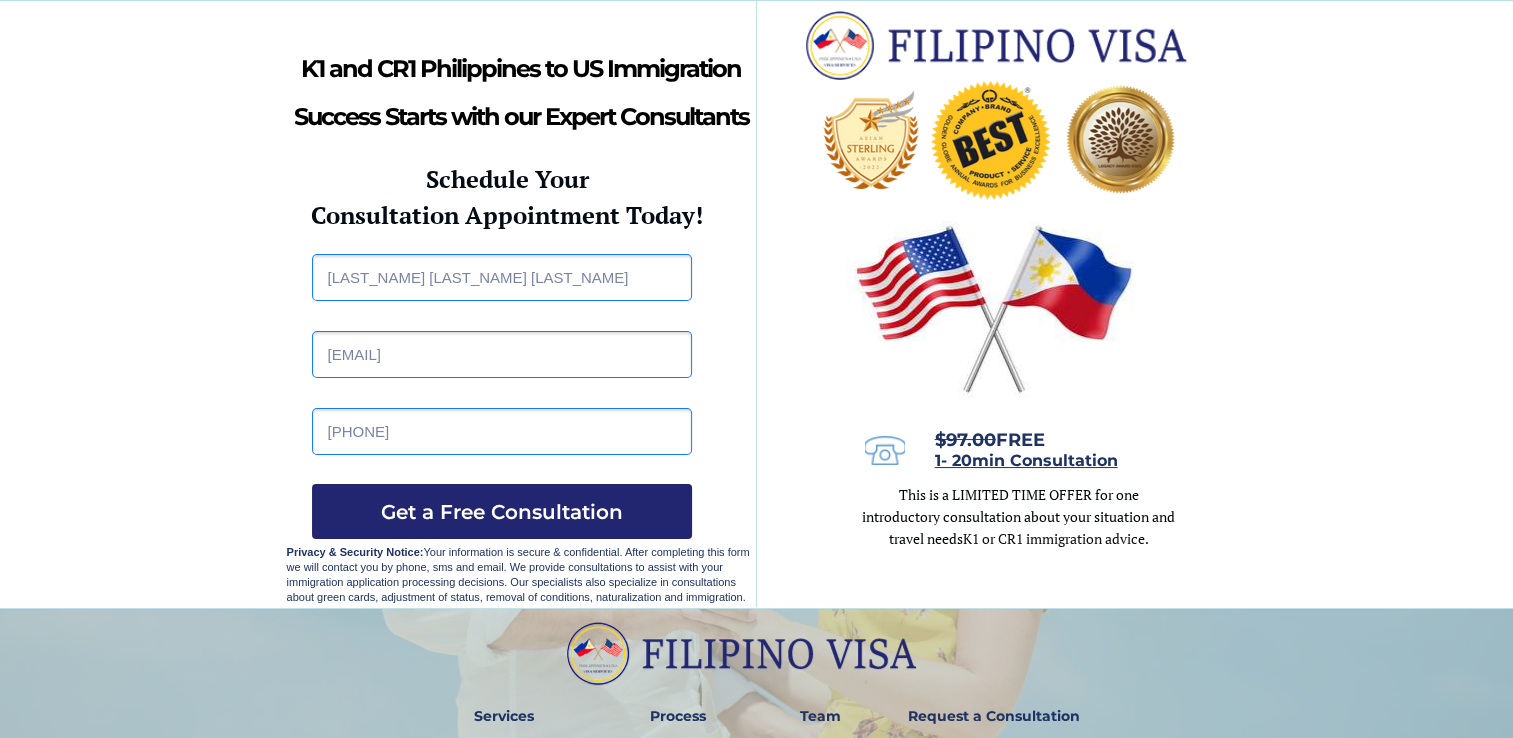 click on "7073668525" at bounding box center [502, 431] 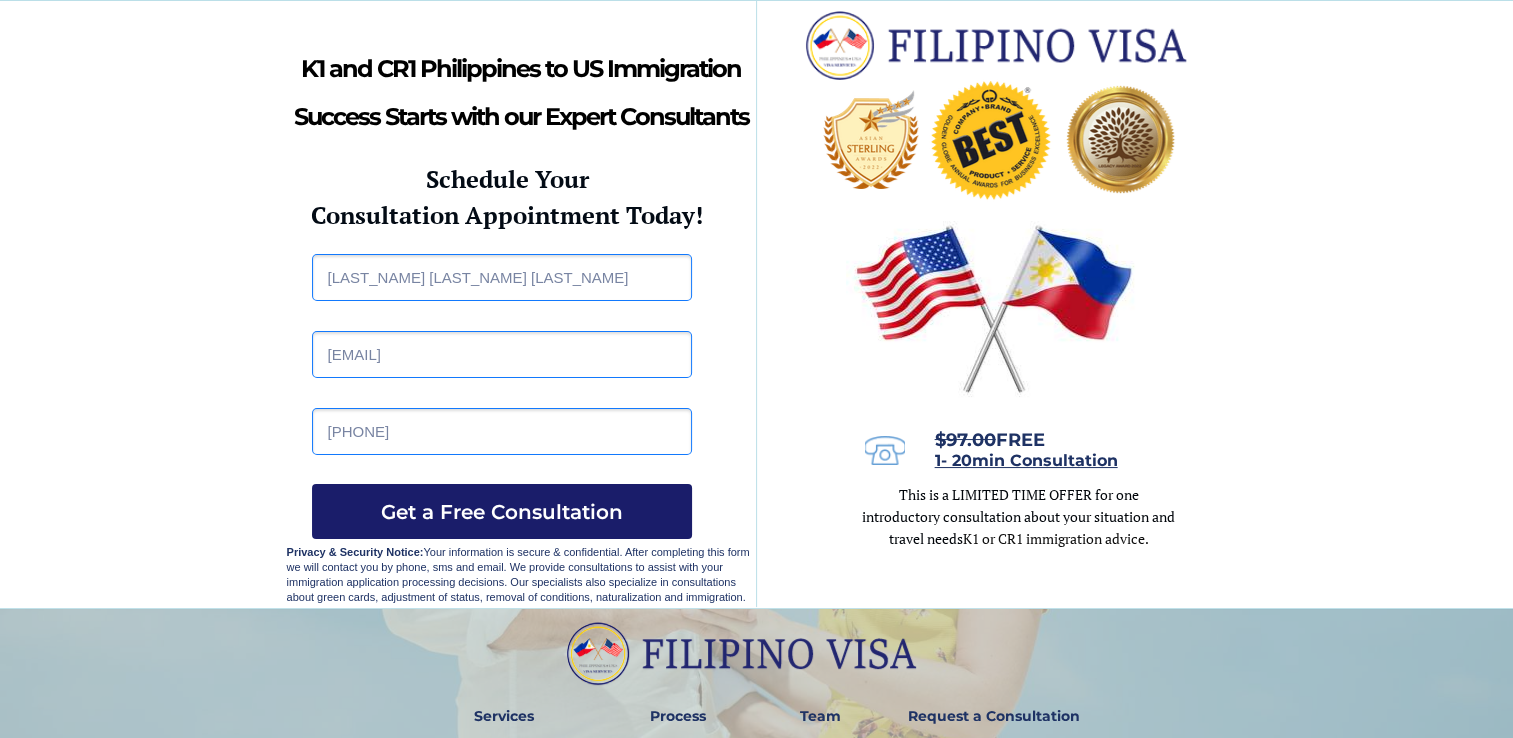 type on "0017073668525" 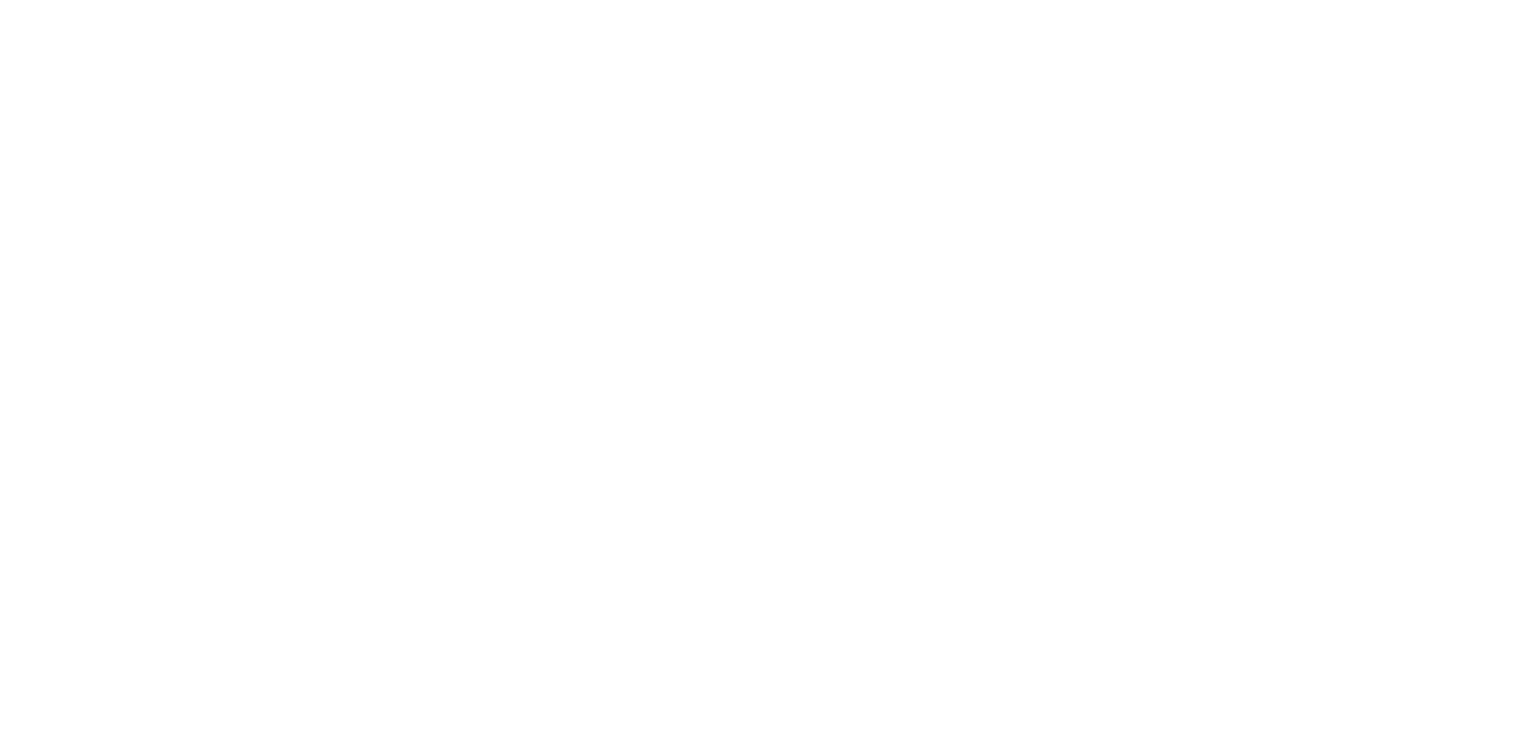 scroll, scrollTop: 0, scrollLeft: 0, axis: both 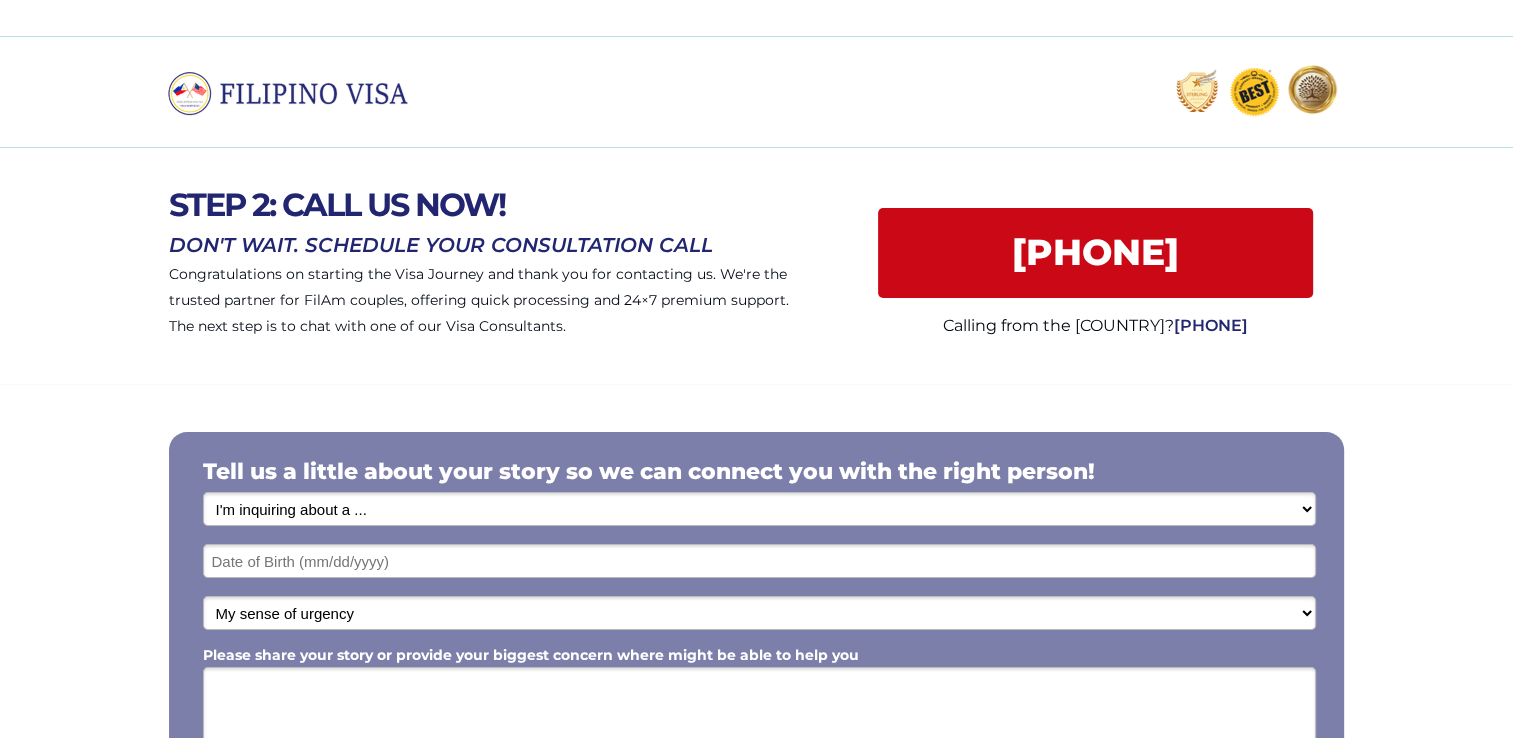 click on "[PHONE]" at bounding box center [1095, 252] 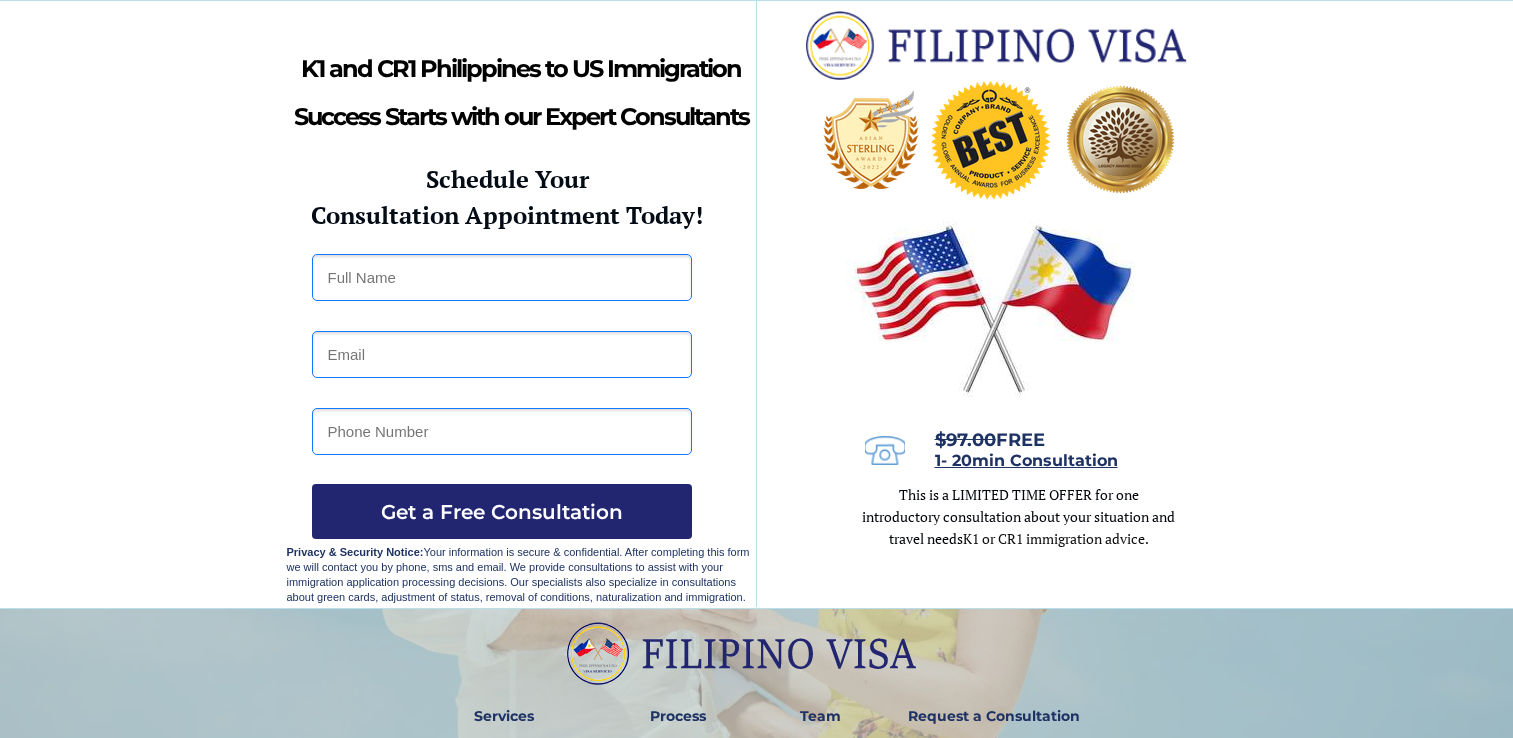 scroll, scrollTop: 0, scrollLeft: 0, axis: both 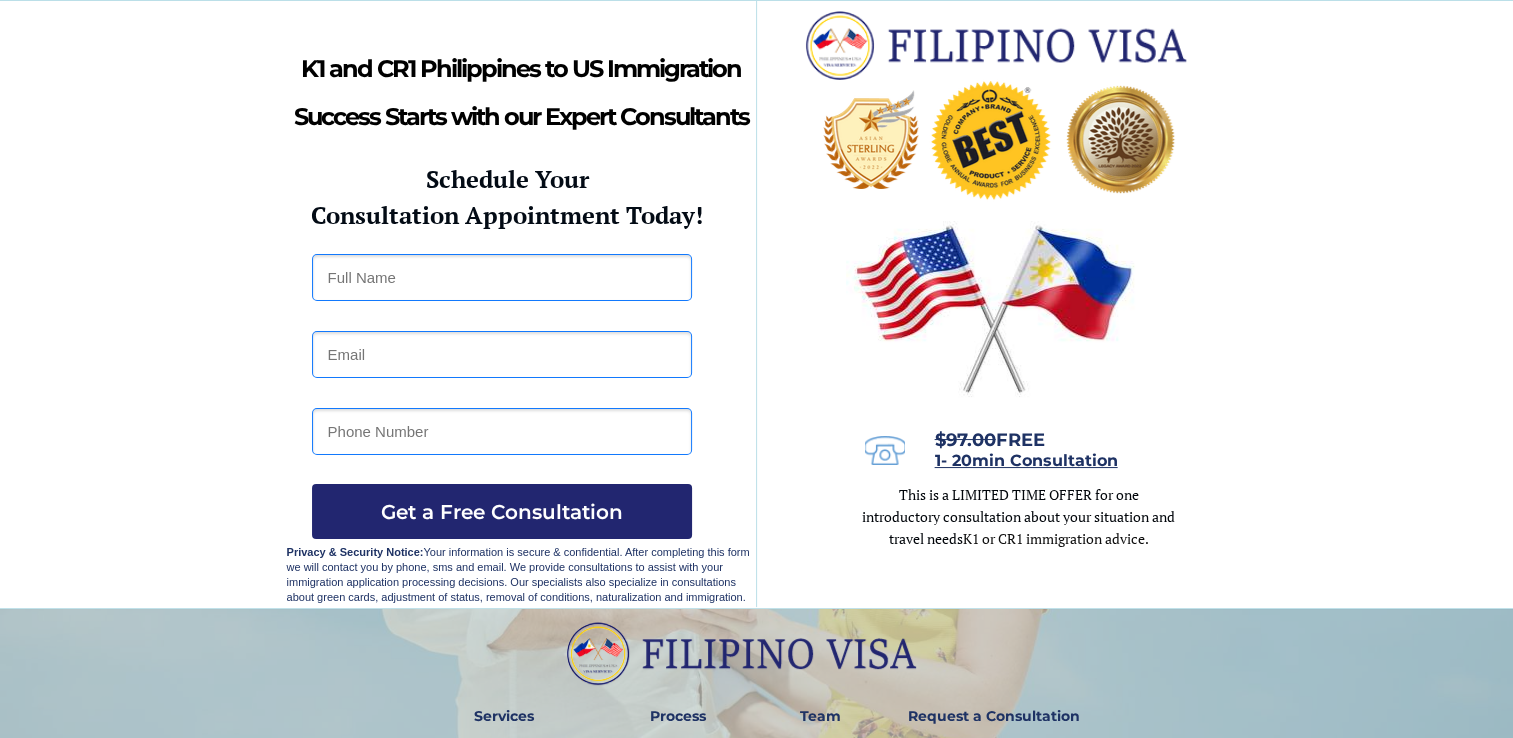 click at bounding box center (502, 277) 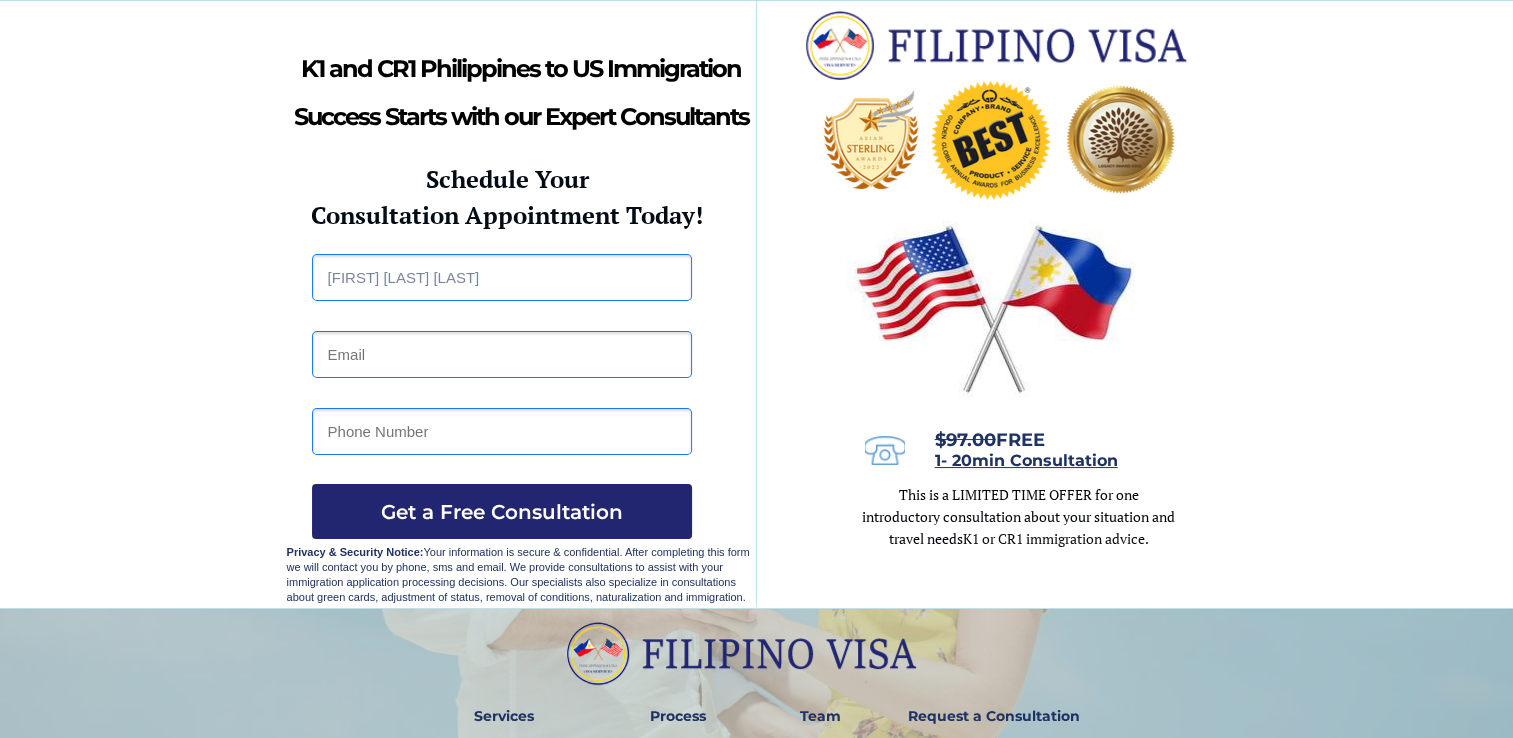 type on "dpdm151@gmail.com" 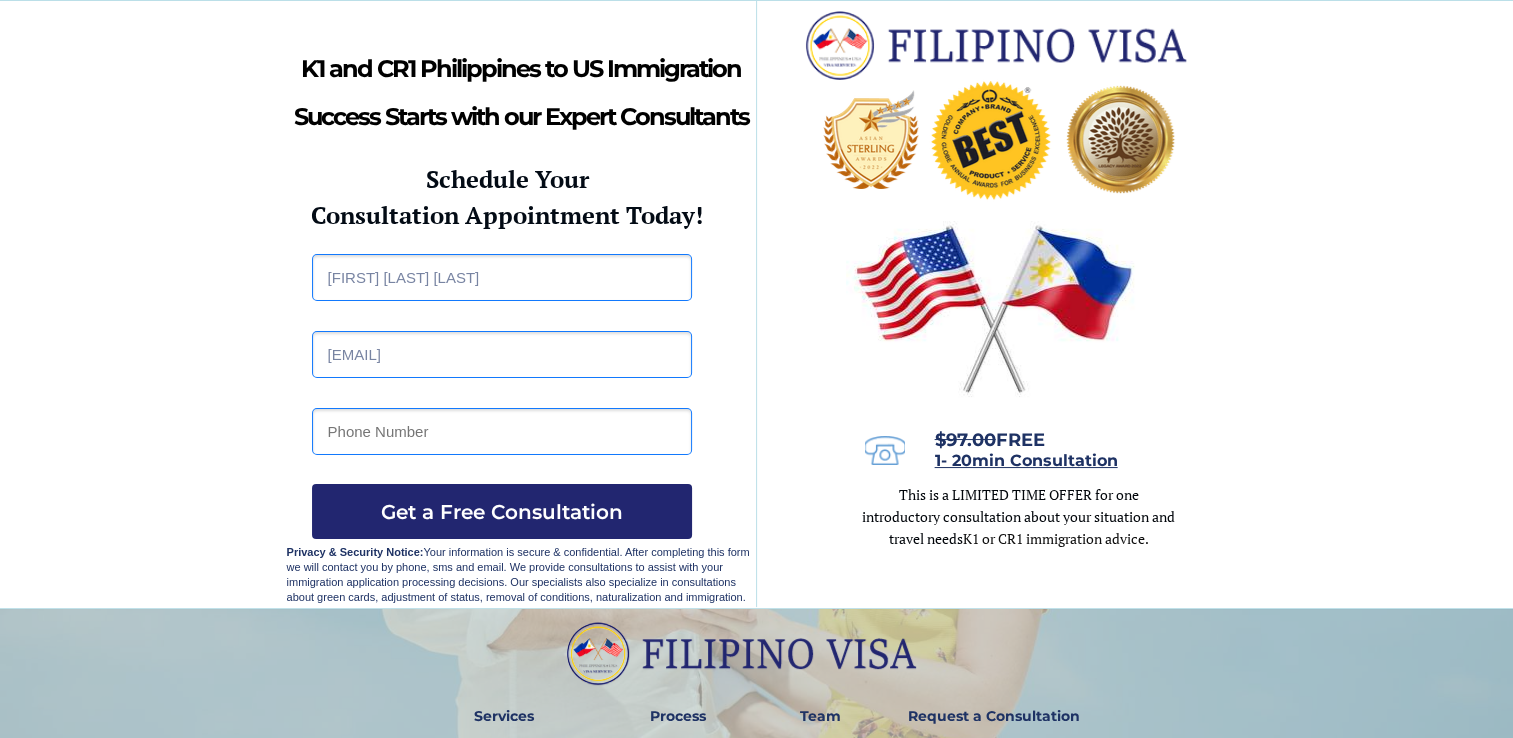 type on "0017073668525" 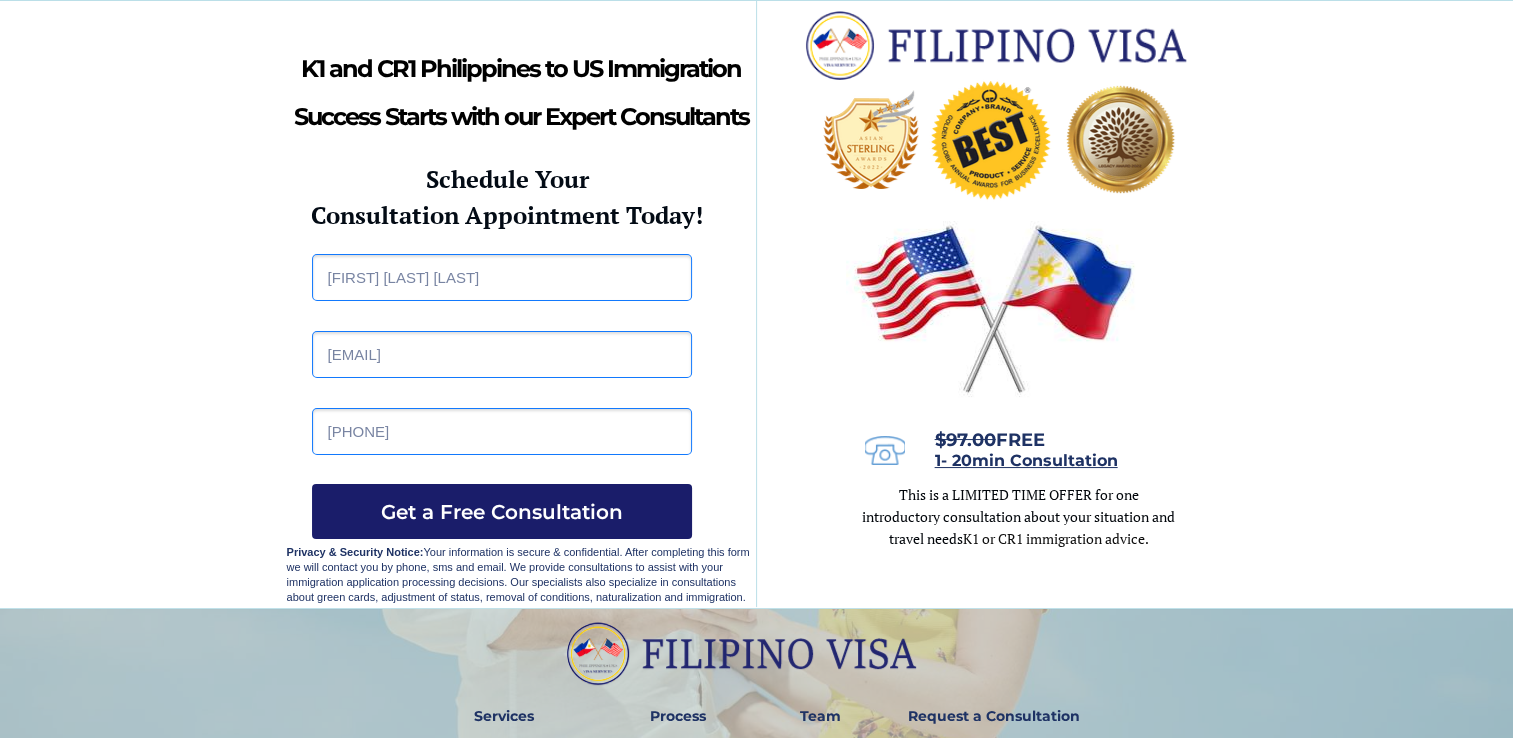 click on "Get a Free Consultation" at bounding box center [502, 512] 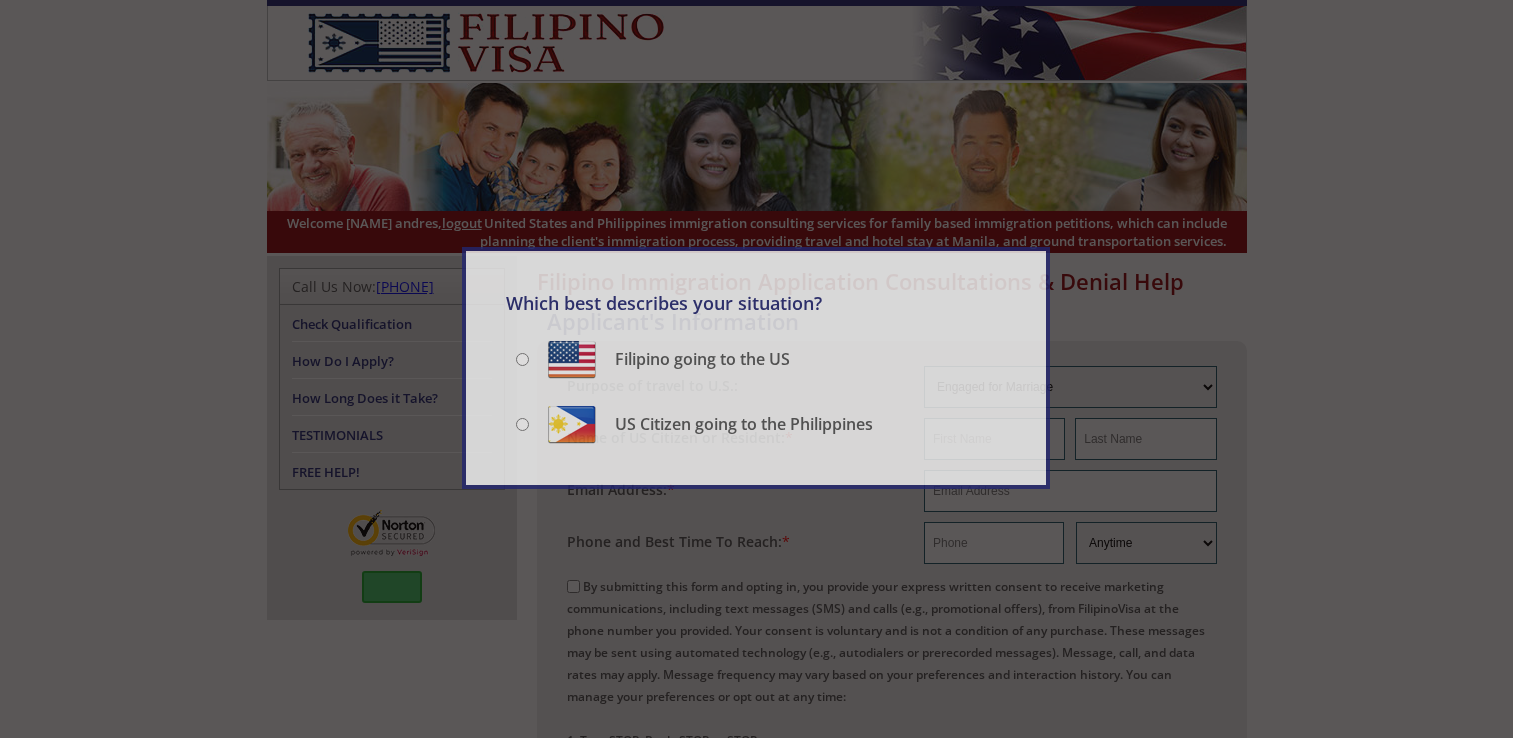 scroll, scrollTop: 0, scrollLeft: 0, axis: both 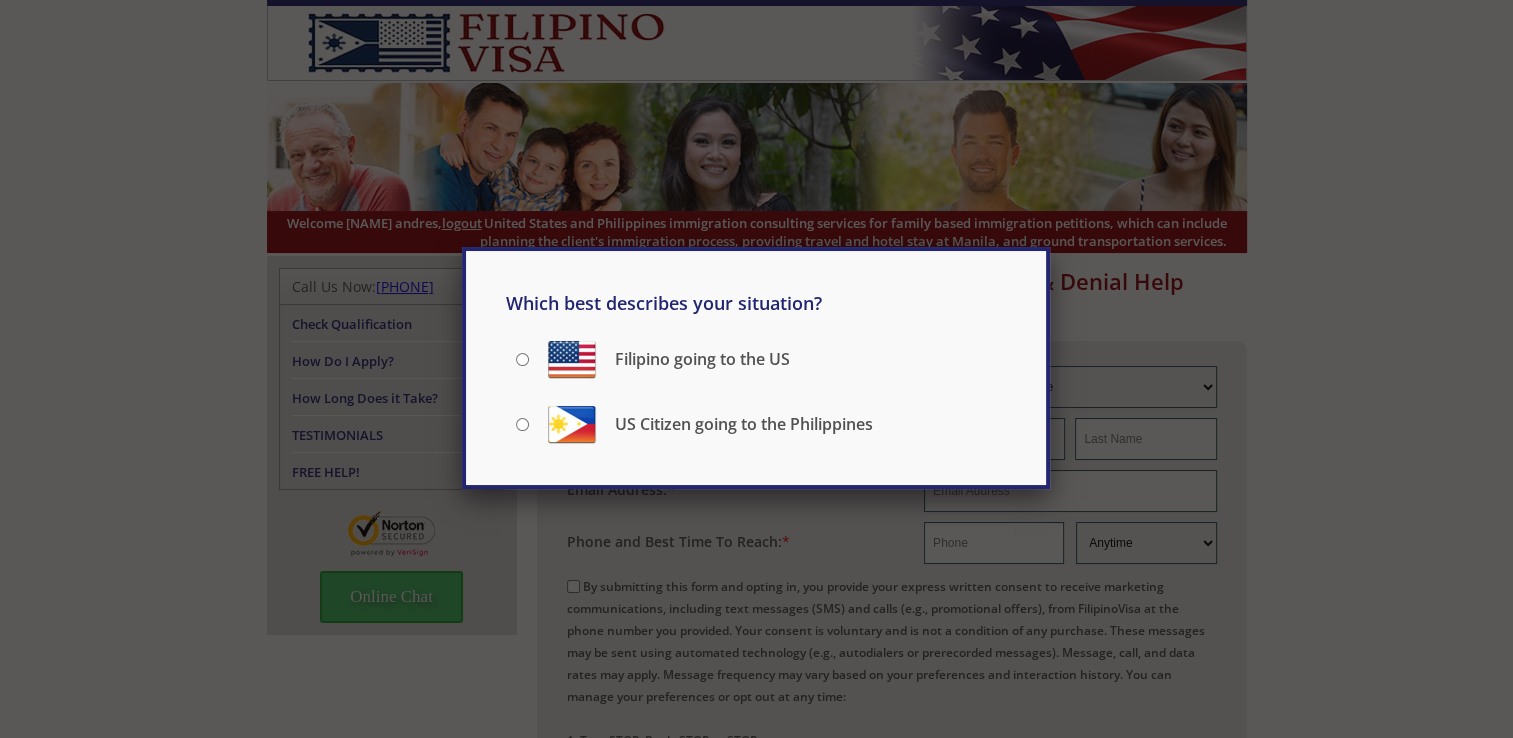 click on "Filipino going to the US" at bounding box center (702, 359) 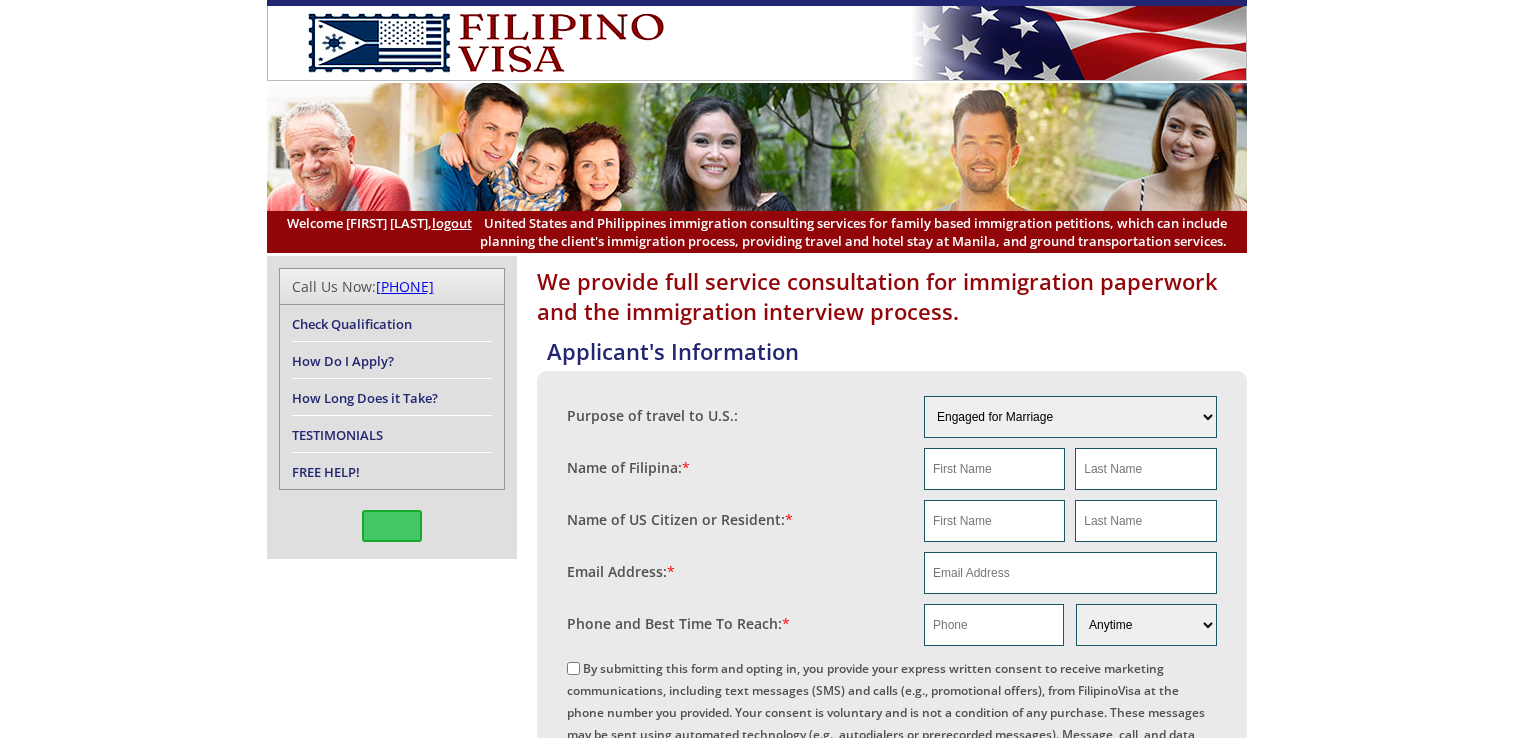 scroll, scrollTop: 0, scrollLeft: 0, axis: both 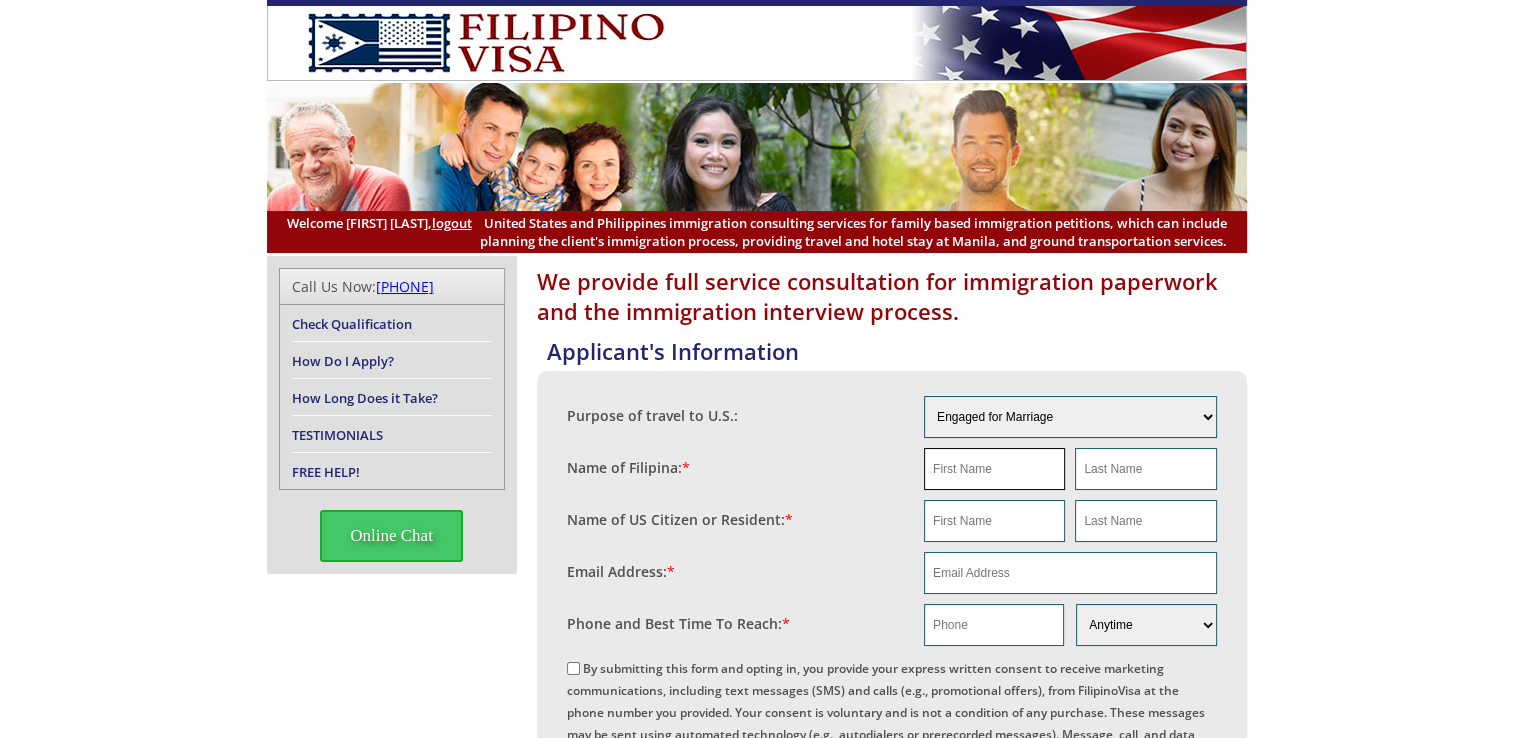 click at bounding box center [994, 469] 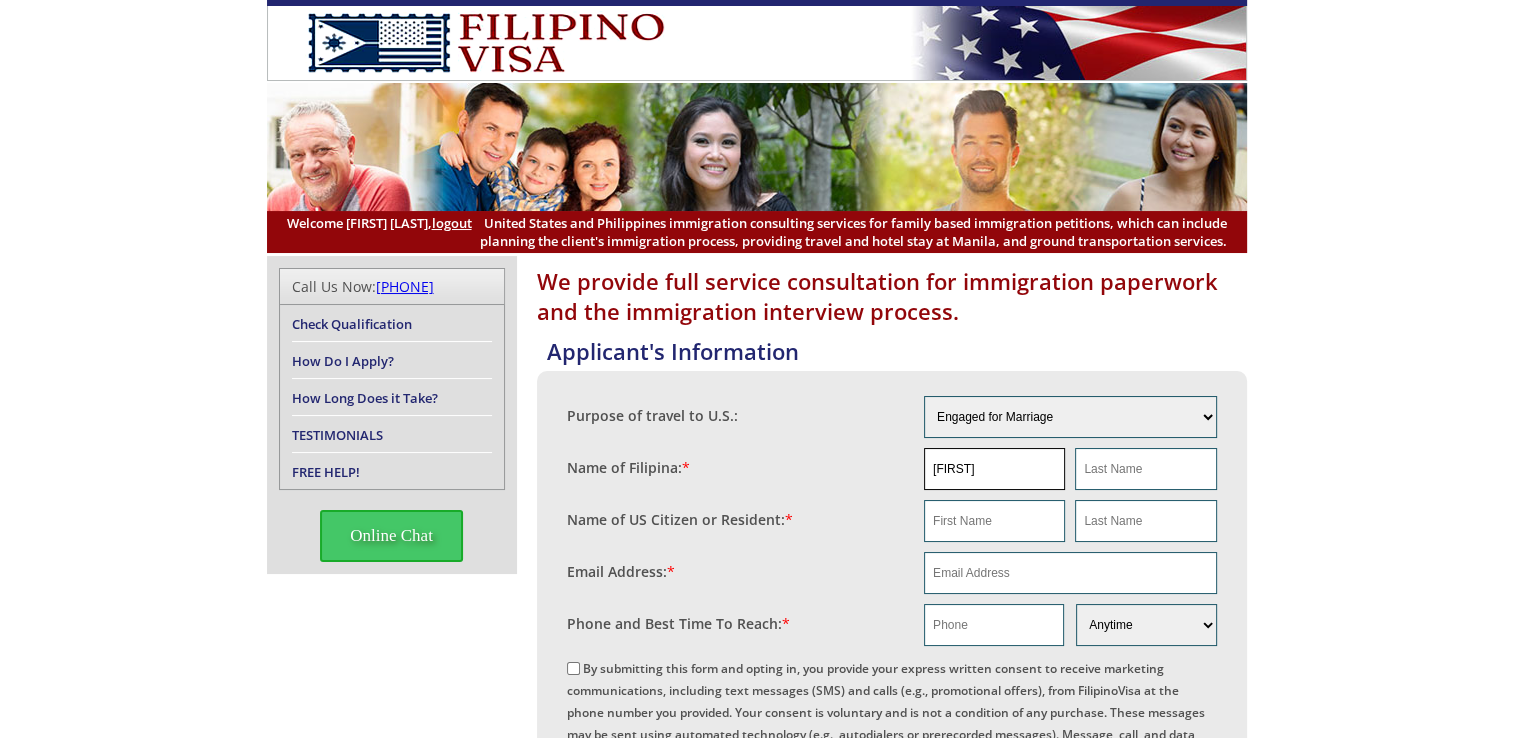 type on "Kathleen" 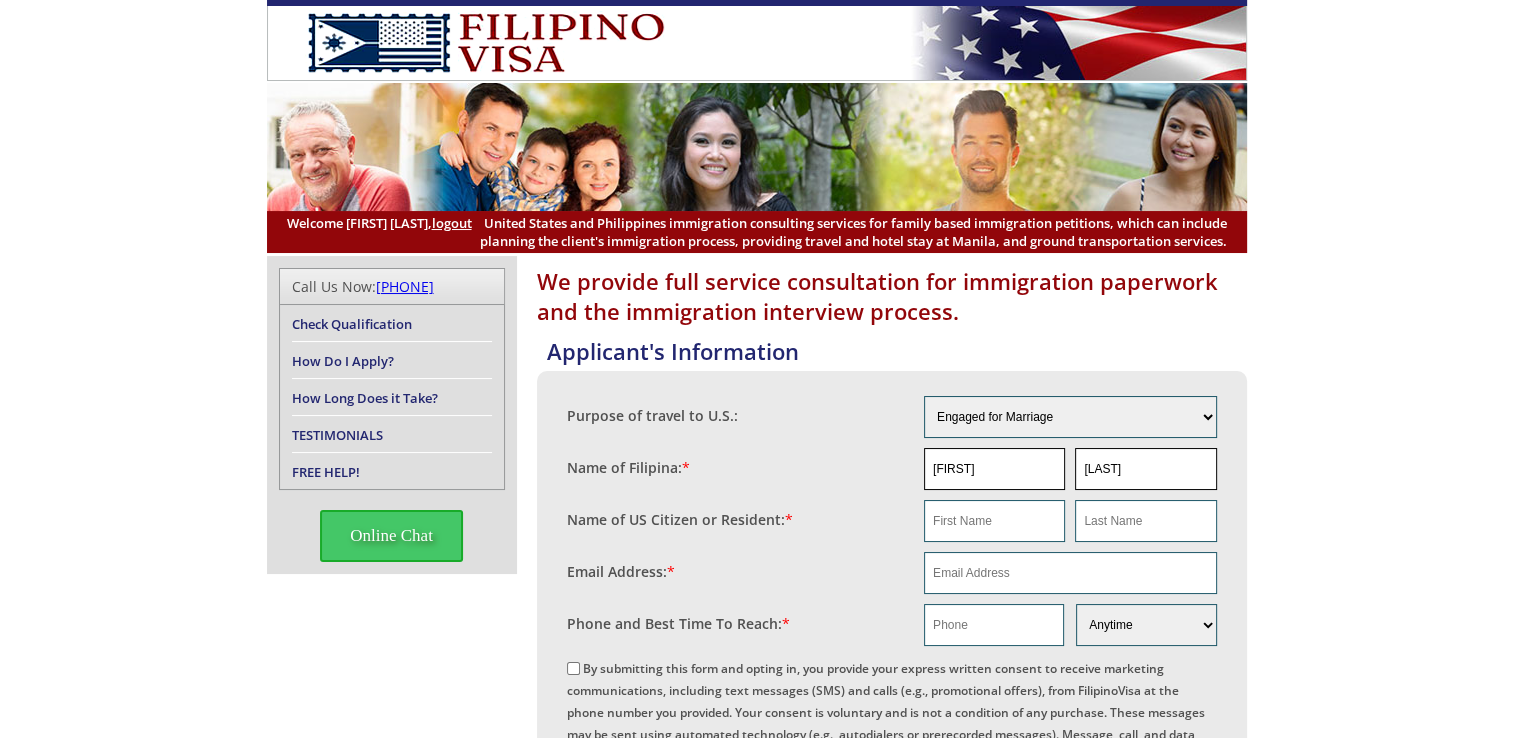 type on "Balisi" 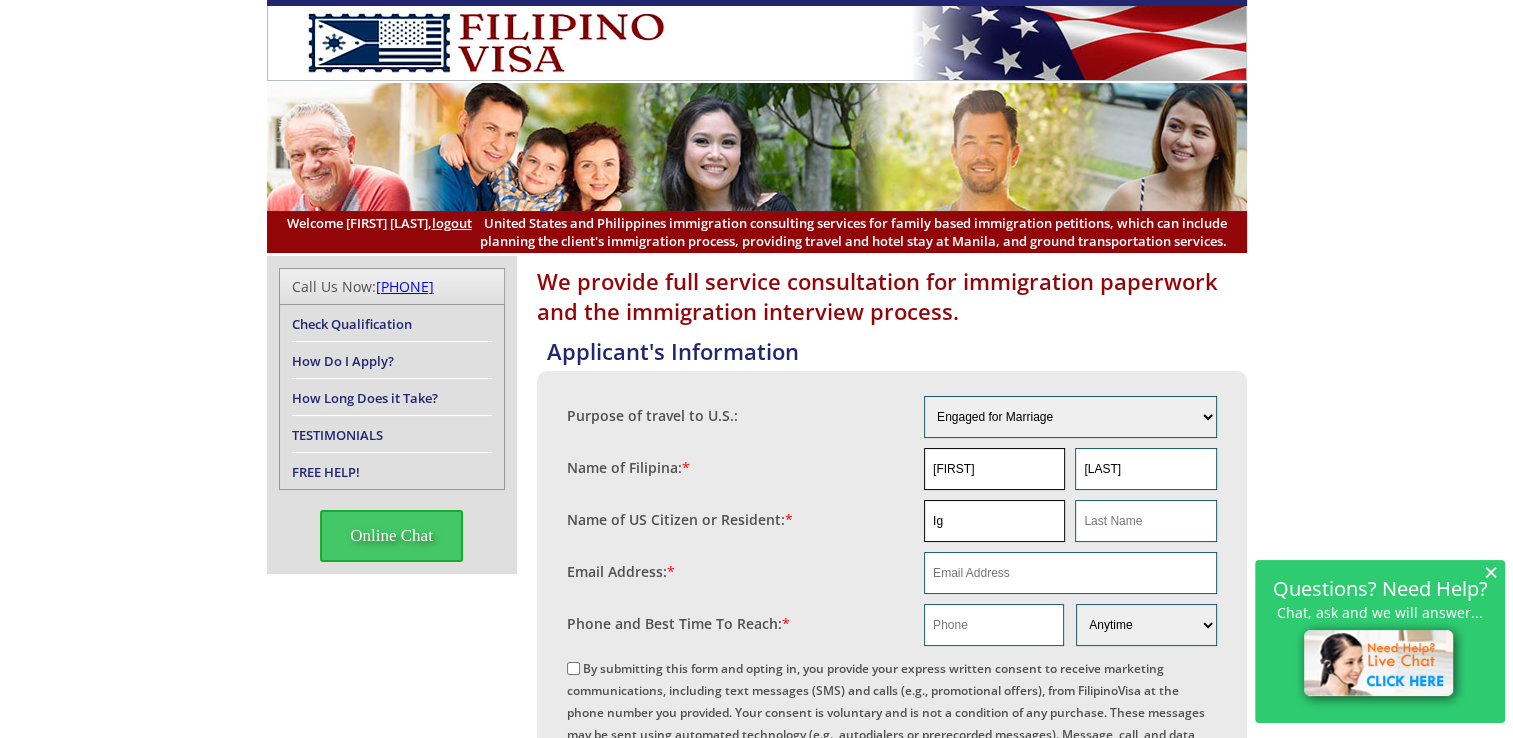 type on "ignacio" 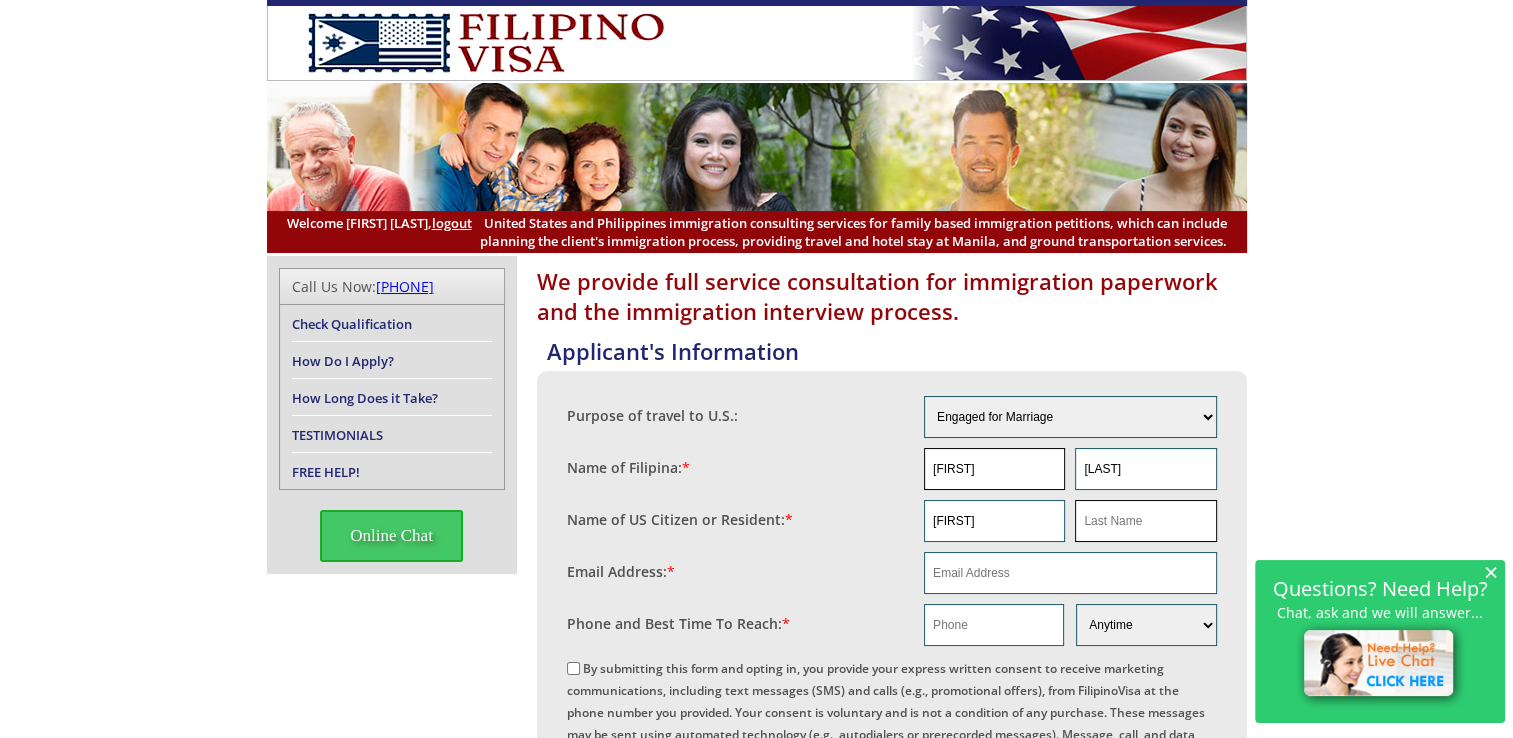 type on "andres" 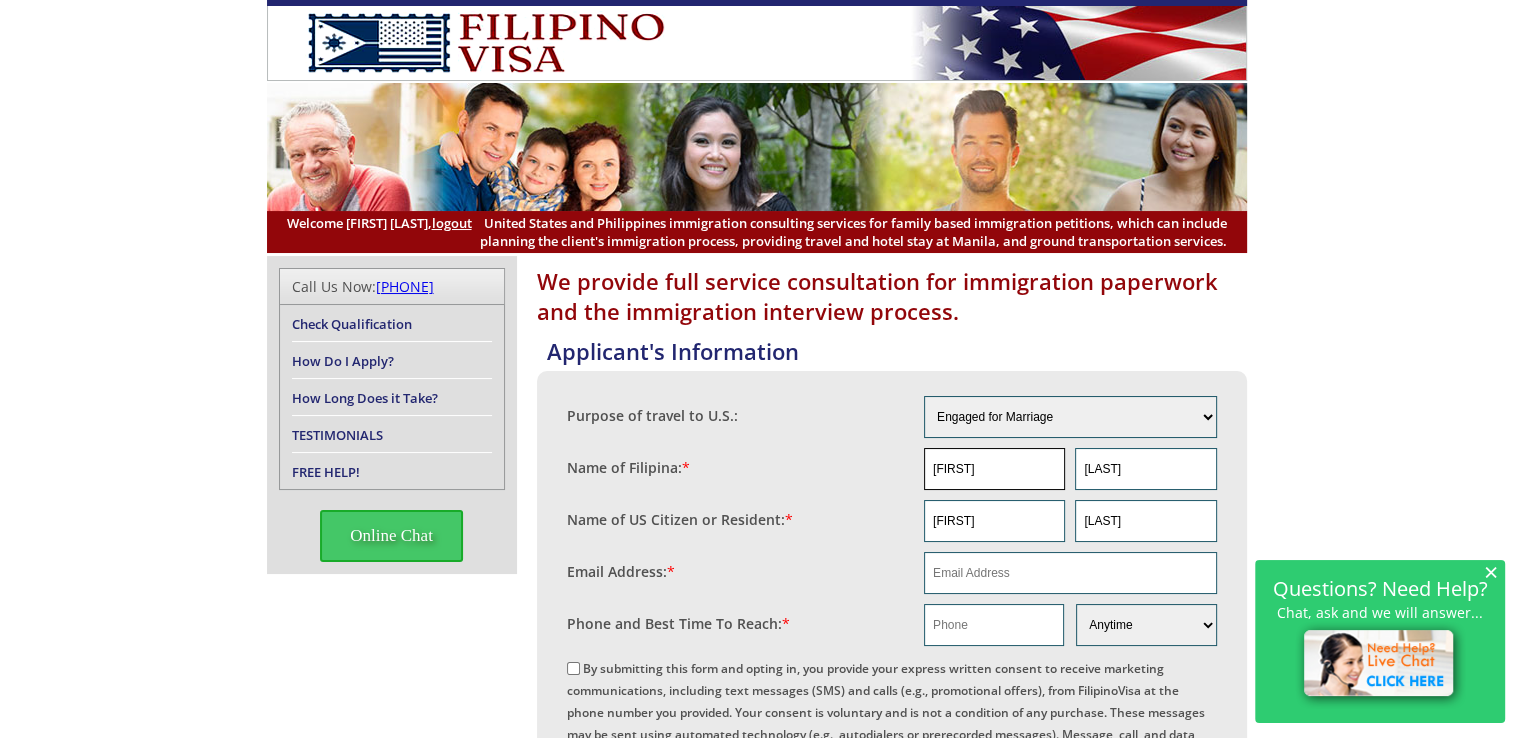 type on "dpdm151@gmail.com" 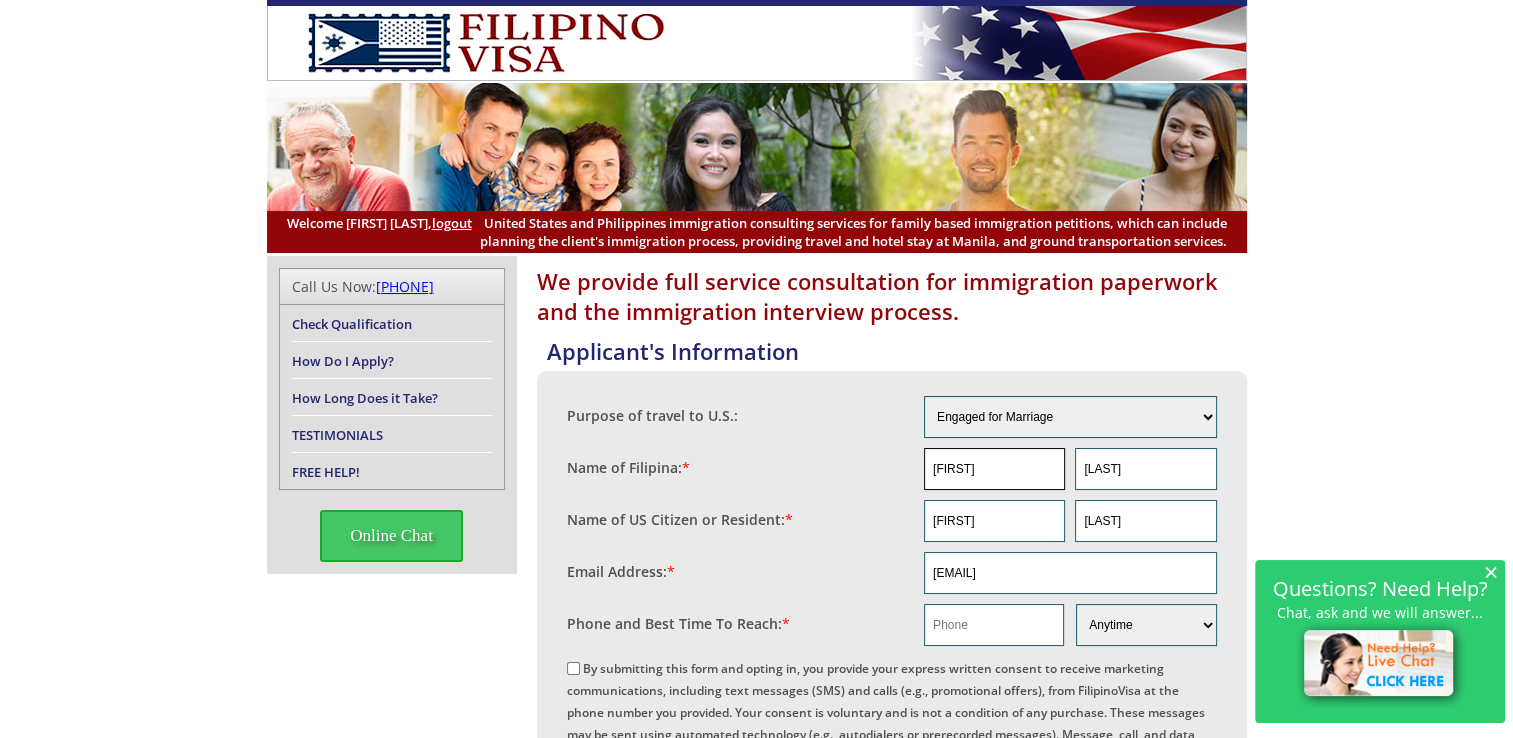 type on "7073668525" 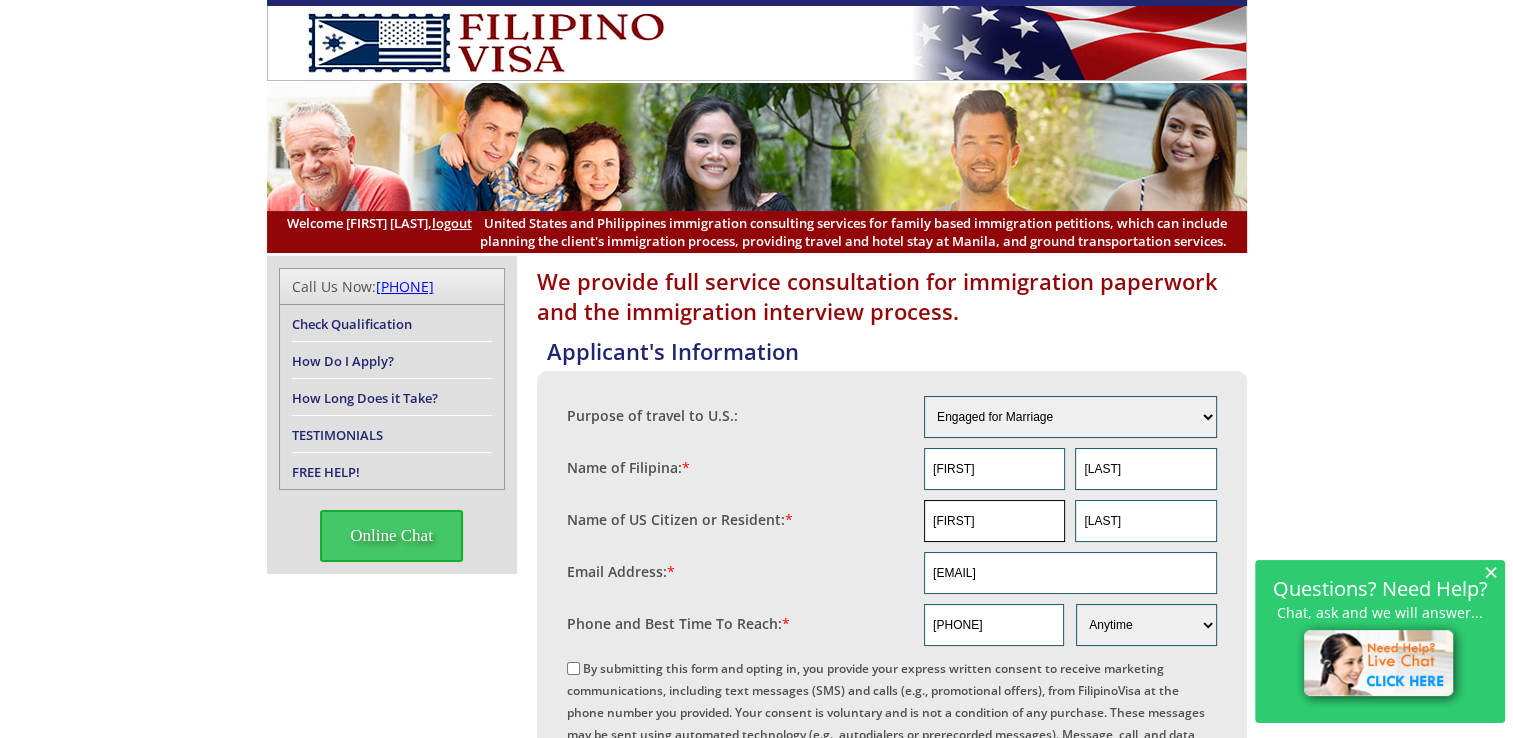 type on "Ignacio" 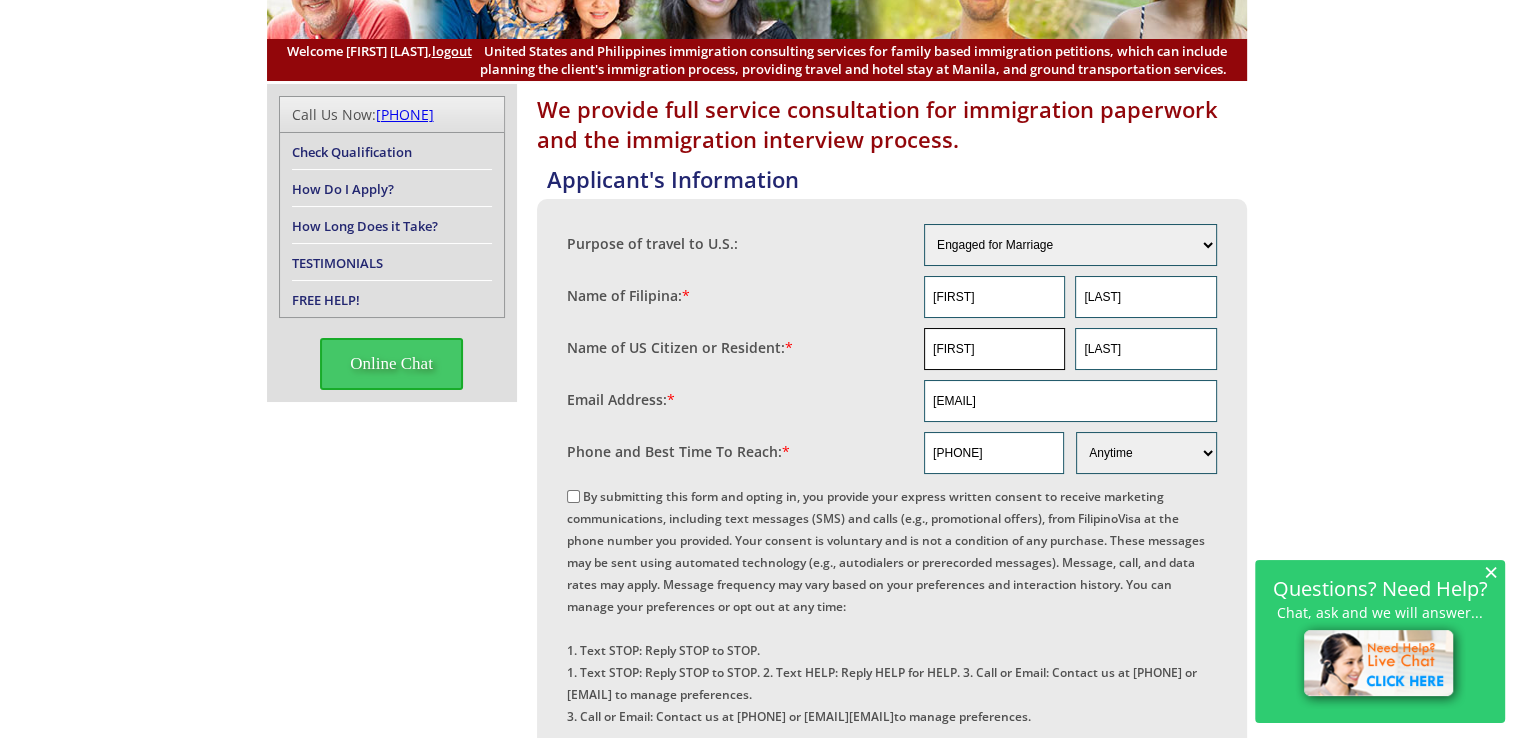 scroll, scrollTop: 173, scrollLeft: 0, axis: vertical 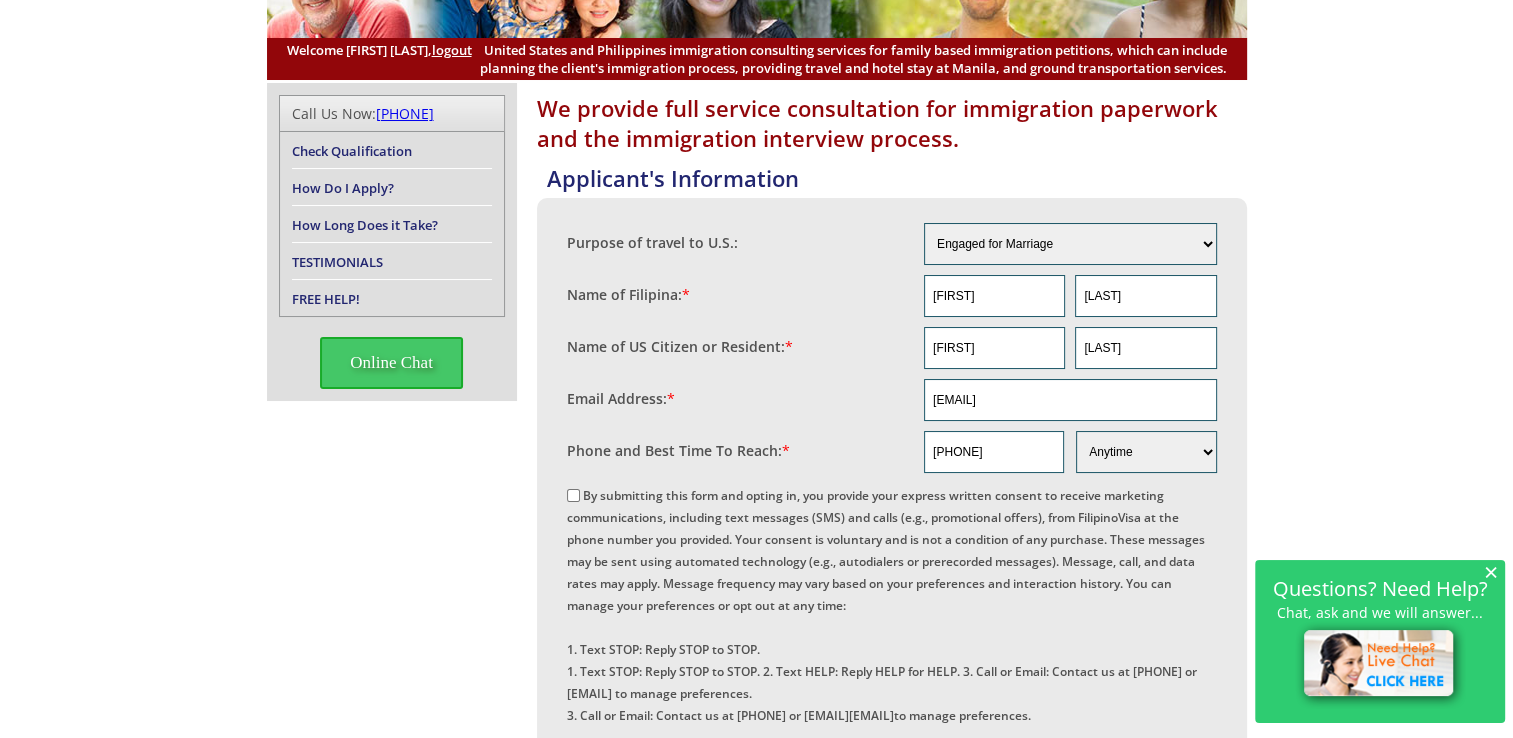 click on "By submitting this form and opting in, you provide your express written consent to receive marketing communications, including text messages (SMS) and calls (e.g., promotional offers), from FilipinoVisa at the phone number you provided. Your consent is voluntary and is not a condition of any purchase. These messages may be sent using automated technology (e.g., autodialers or prerecorded messages). Message, call, and data rates may apply. Message frequency may vary based on your preferences and interaction history. You can manage your preferences or opt out at any time:
1. Text STOP: Reply STOP to STOP.
2. Text HELP: Reply HELP for HELP.
3. Call or Email: Contact us at +1 (210) 399-2275 or  info@filipinovisa.com  to manage preferences.
For details on how your data is used and your rights, review our  Privacy Policy  and  Terms of Service ." at bounding box center (573, 495) 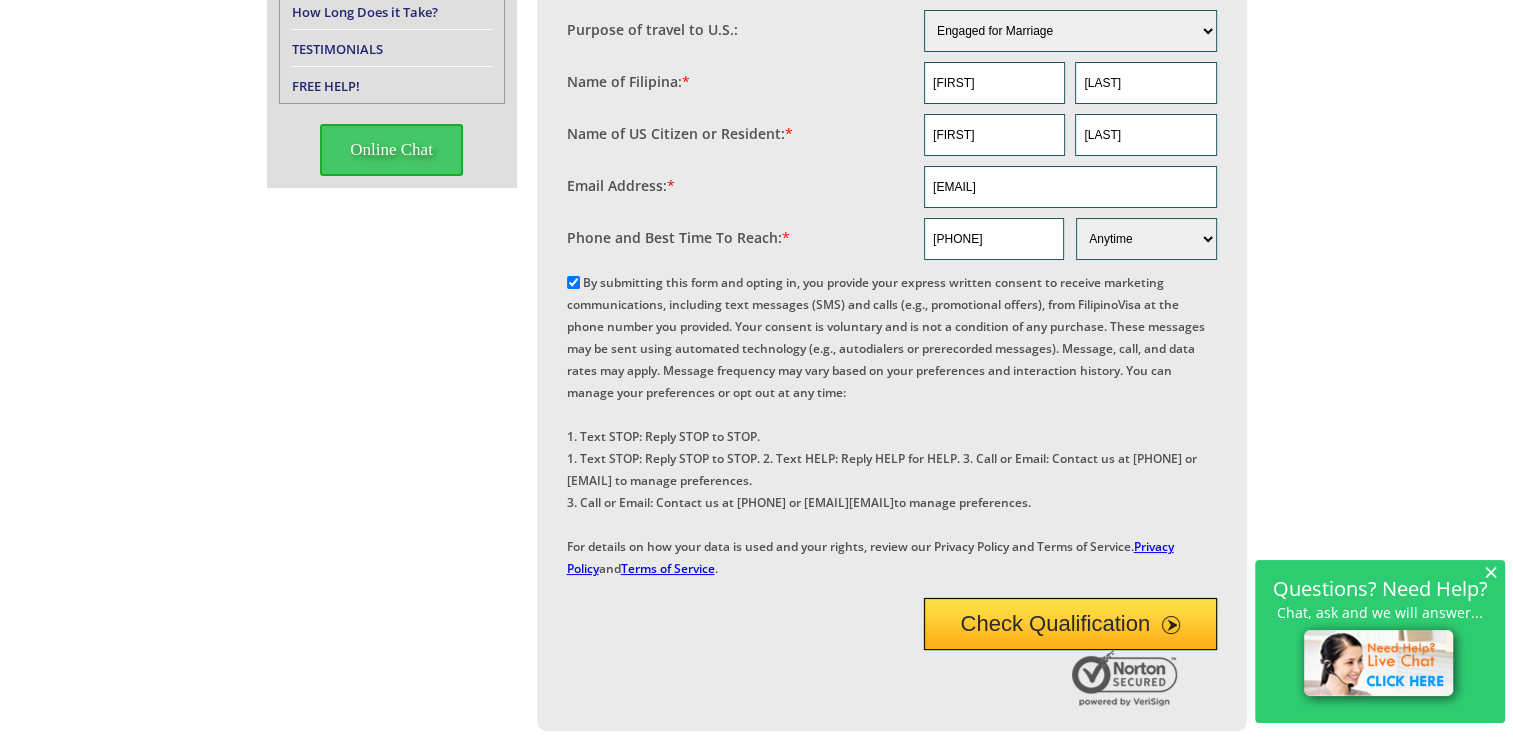 scroll, scrollTop: 426, scrollLeft: 0, axis: vertical 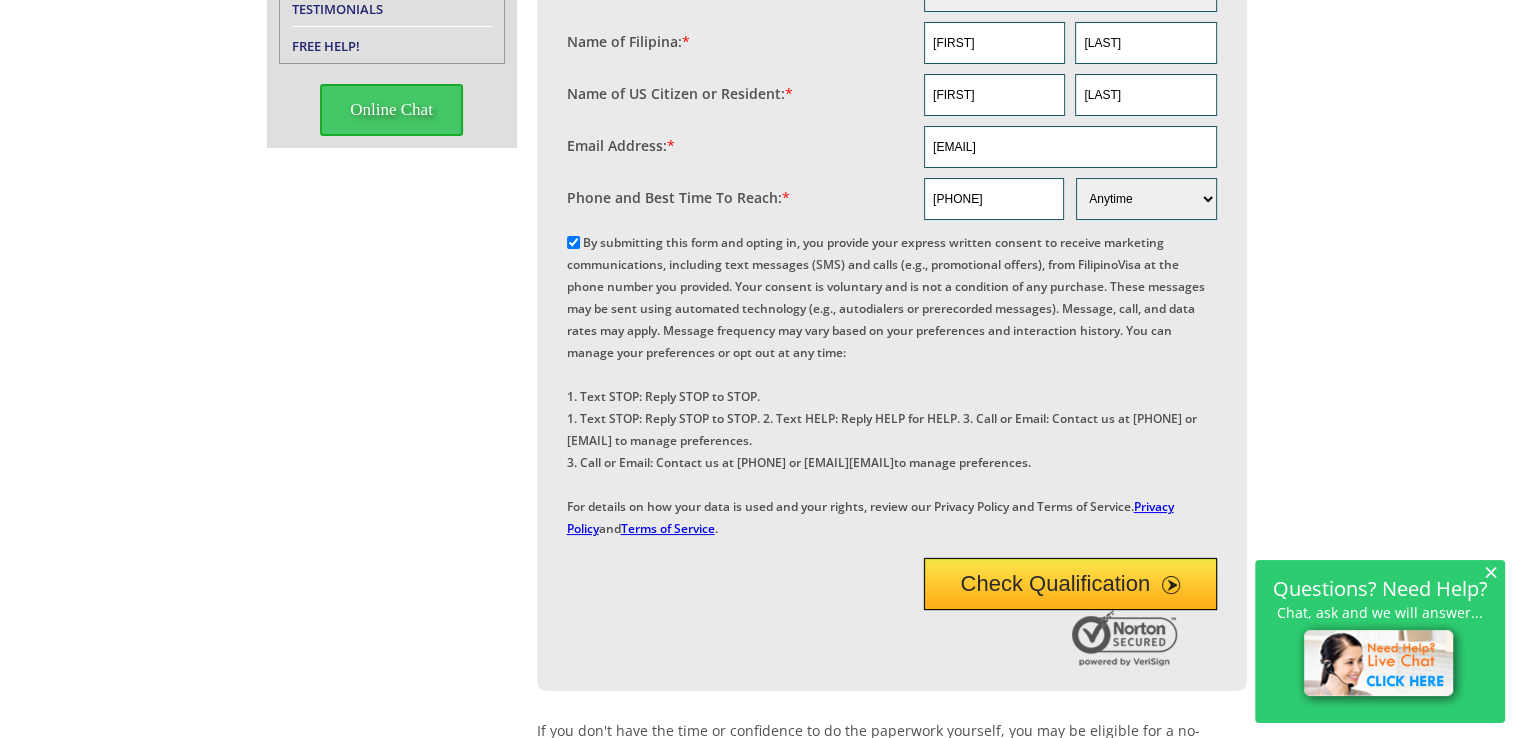 click at bounding box center [1171, 585] 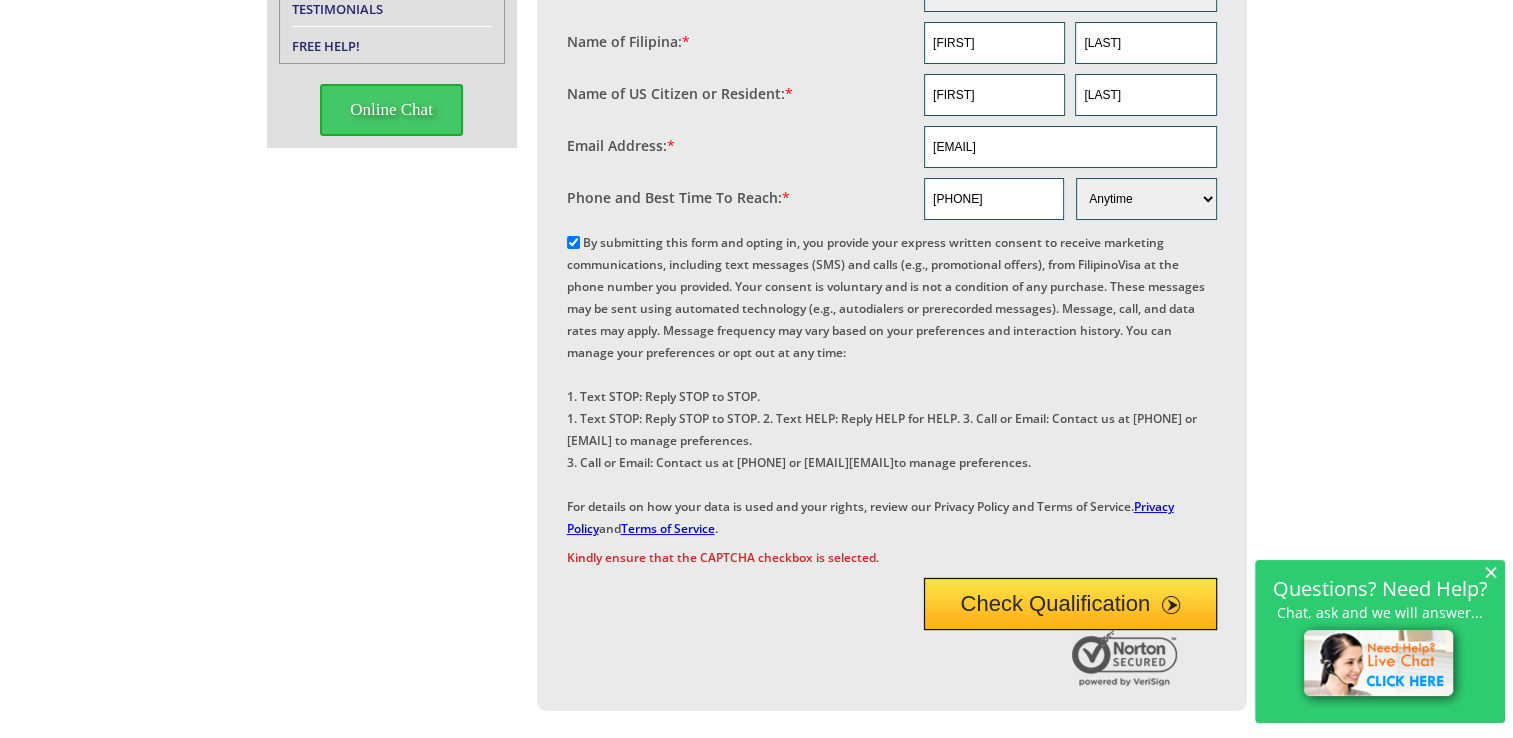 click at bounding box center (1171, 605) 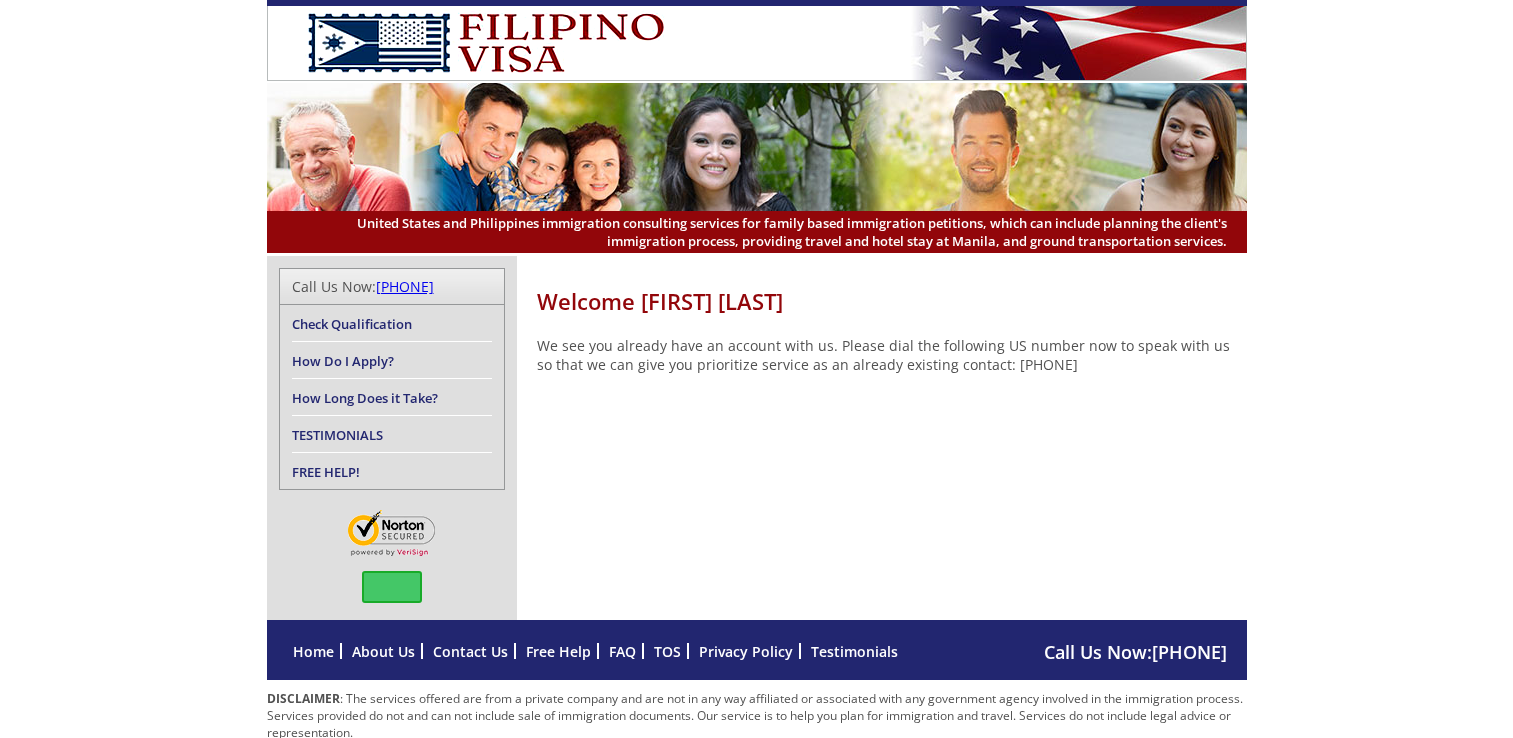 scroll, scrollTop: 0, scrollLeft: 0, axis: both 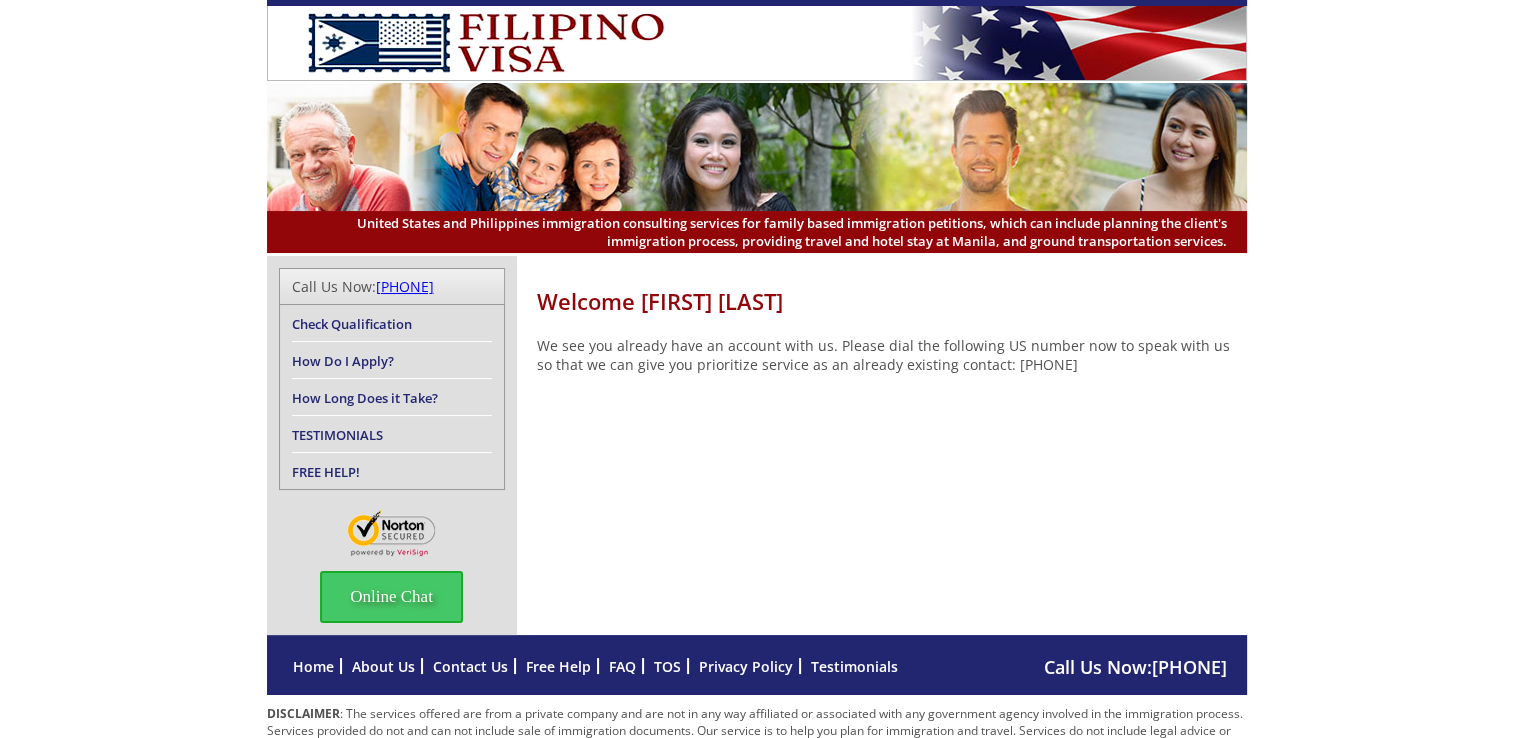 click on "United States and Philippines immigration consulting services for family based immigration petitions, which can include planning the client's immigration process, providing travel and hotel stay at Manila, and ground transportation services.
[FIRST] [LAST]
We see you already have an account with us.  Please dial the following US number now to speak with us so that we can give you prioritize service as an already existing contact:  [PHONE]
Call Us Now:  [PHONE]
Check Qualification
How Do I Apply?
How Long Does it Take?
TESTIMONIALS
FREE HELP!
Online Chat
×
Questions? Need Help?
Chat, ask and we will answer..." at bounding box center [756, 392] 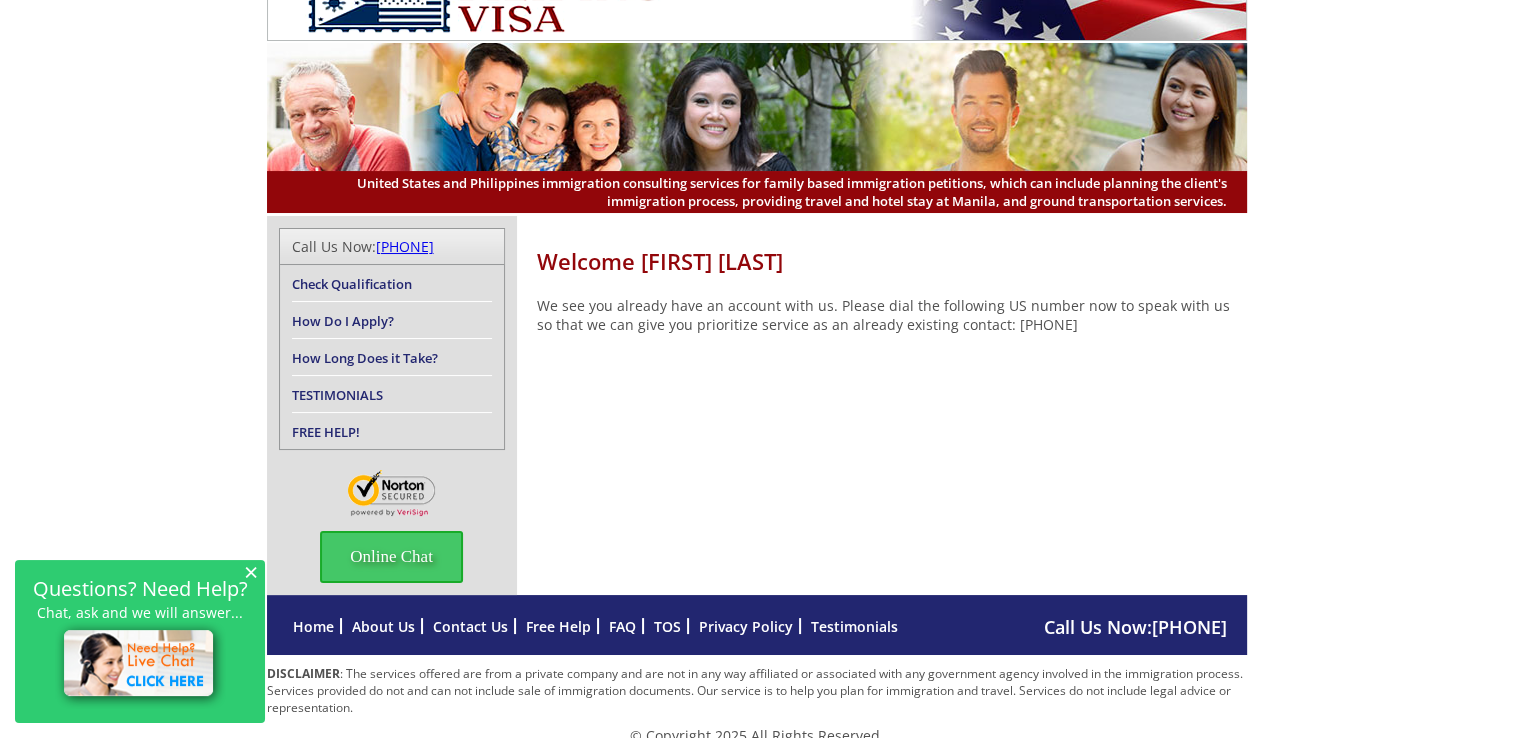 scroll, scrollTop: 58, scrollLeft: 0, axis: vertical 